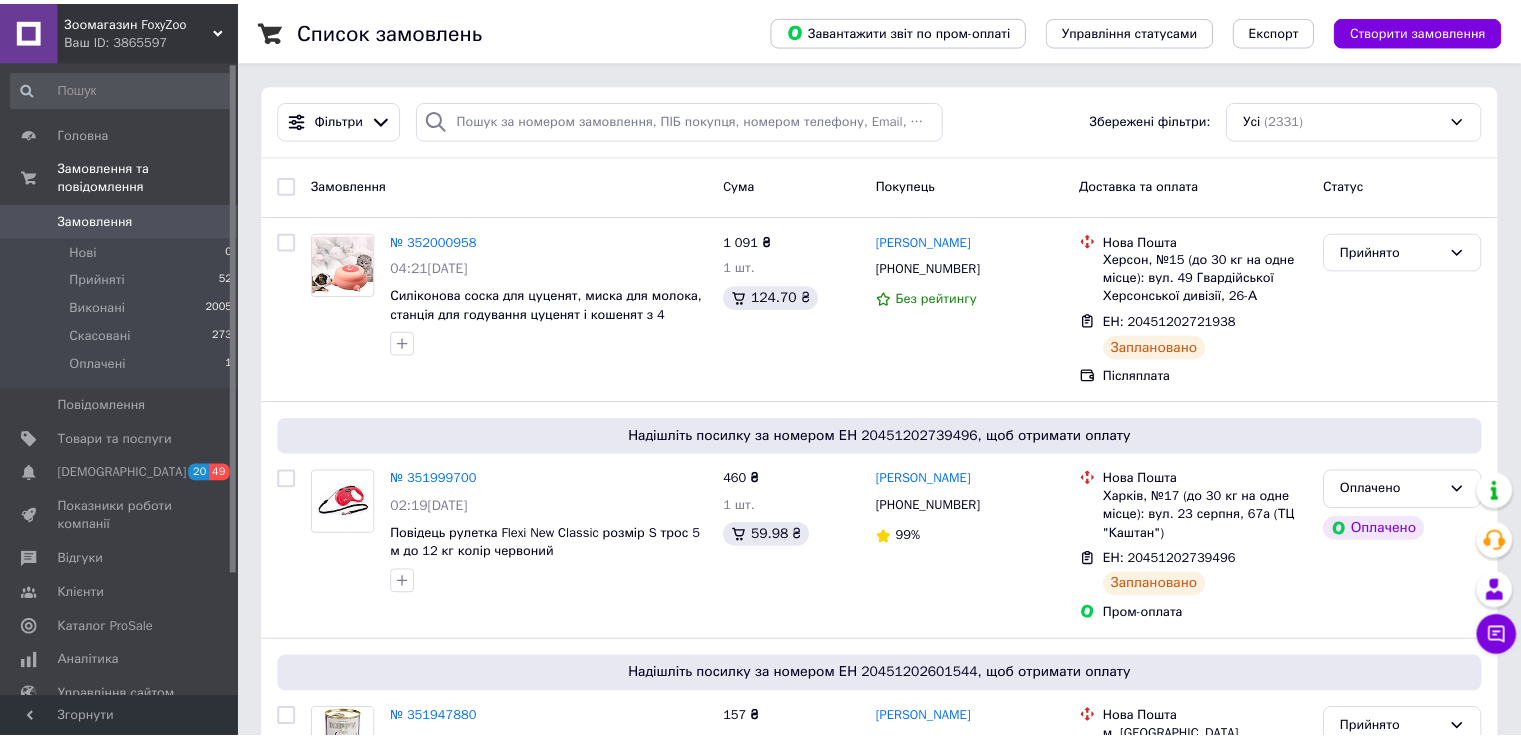 scroll, scrollTop: 0, scrollLeft: 0, axis: both 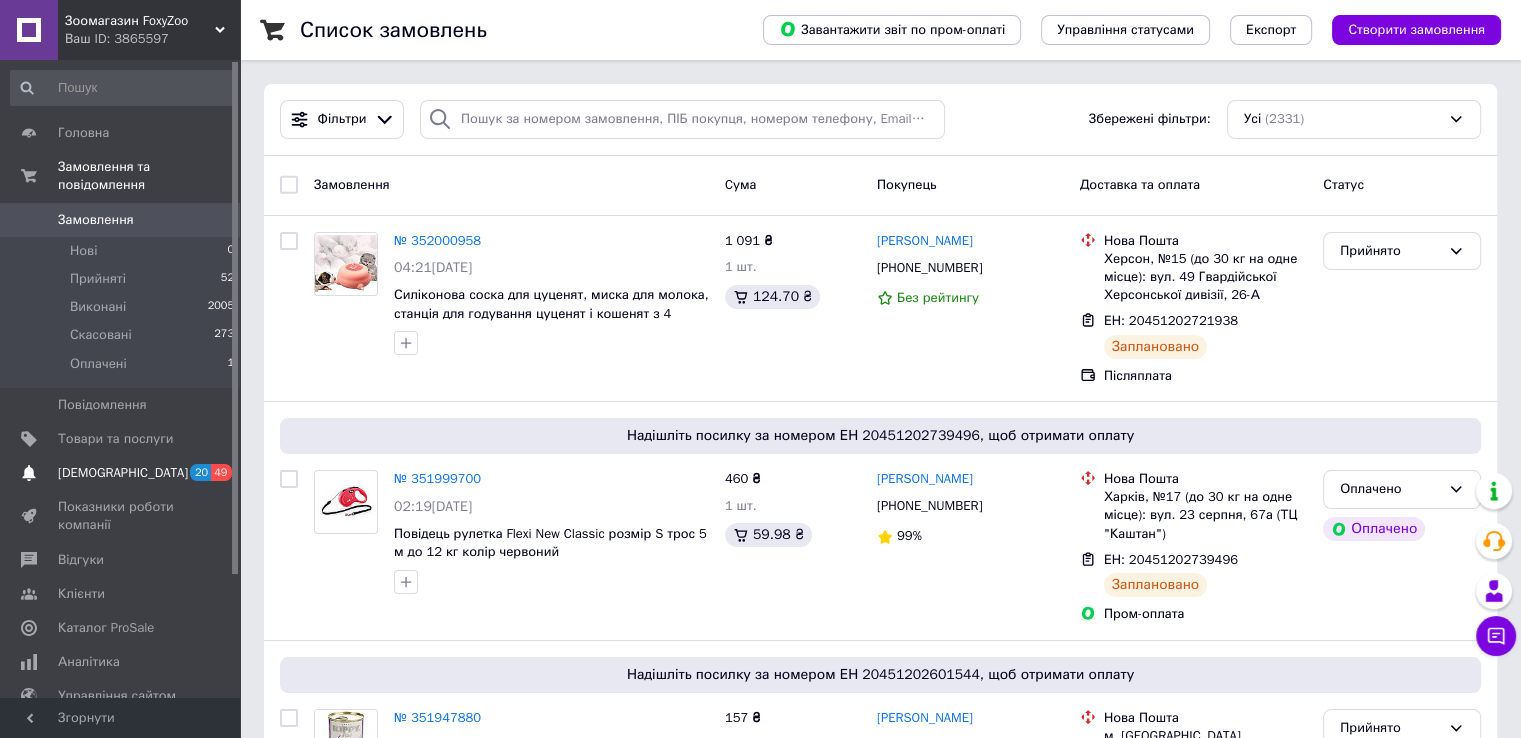 click on "[DEMOGRAPHIC_DATA]" at bounding box center (123, 473) 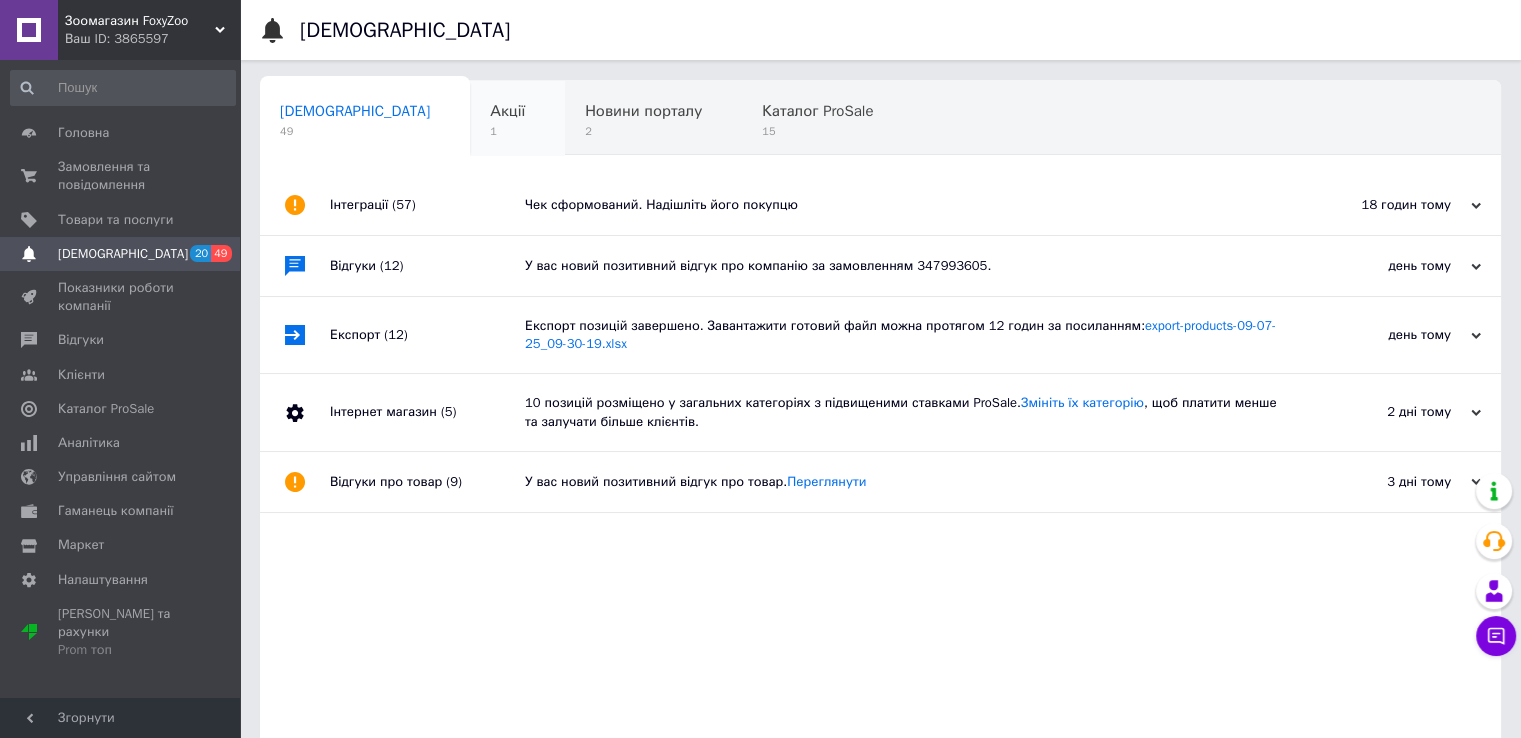 click on "Акції" at bounding box center [507, 111] 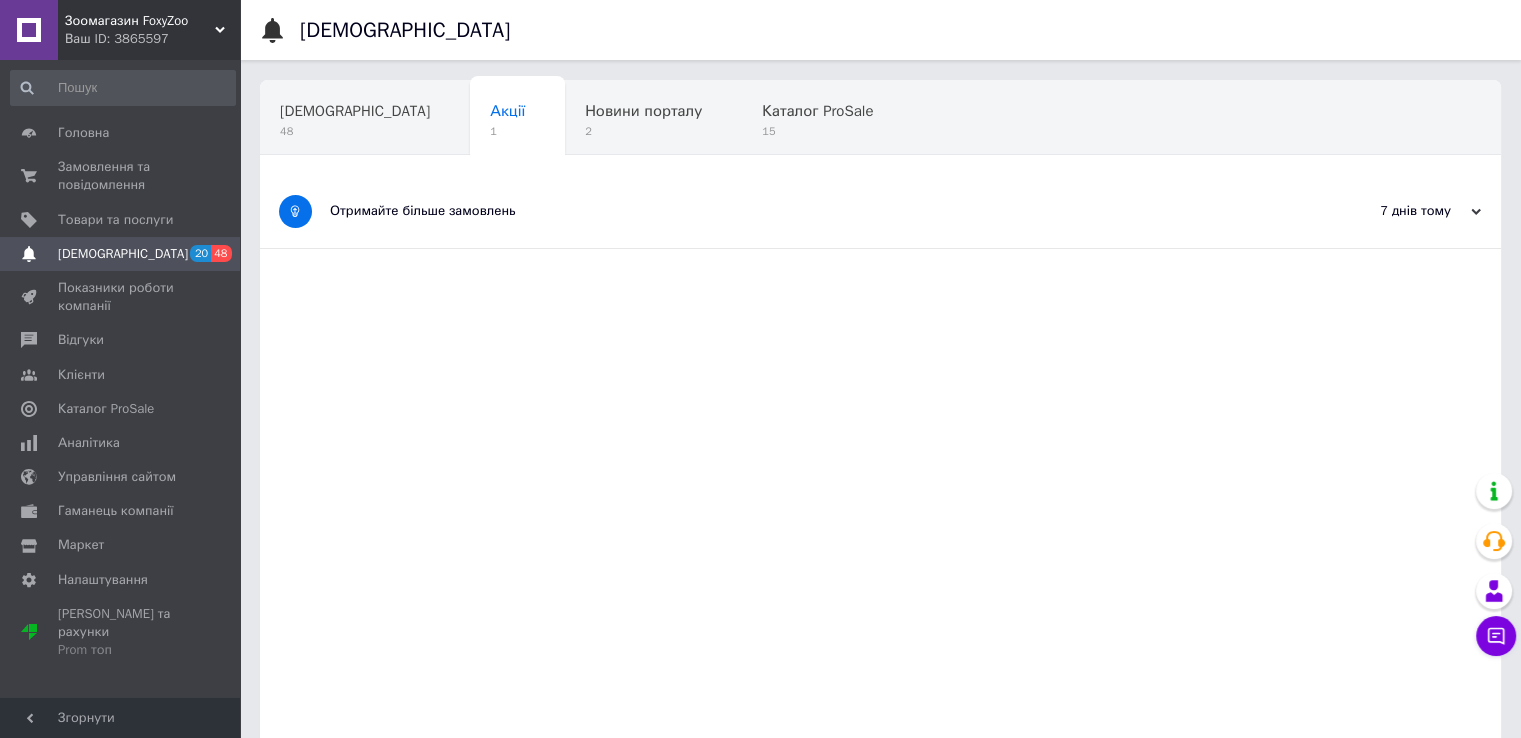click on "Отримайте більше замовлень" at bounding box center (805, 211) 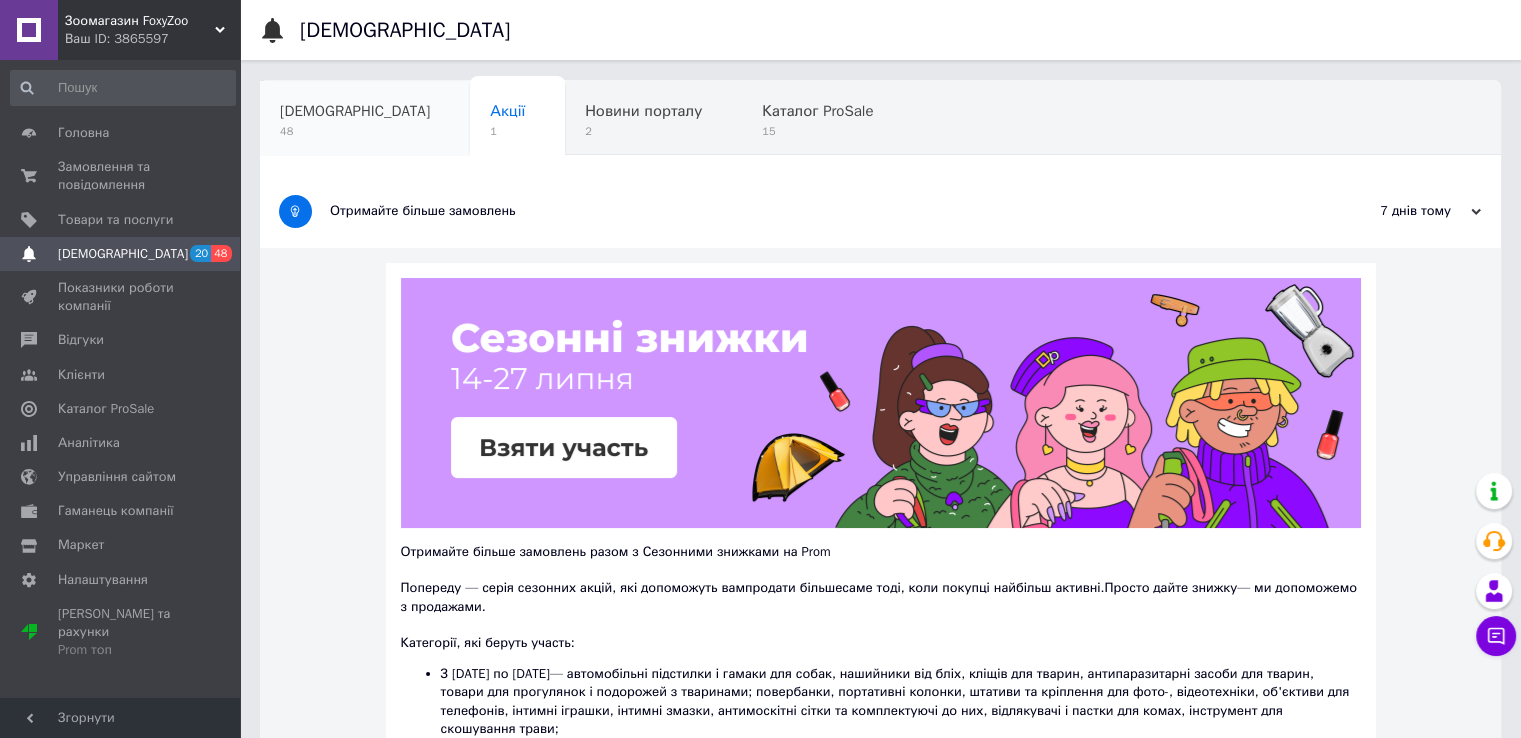 click on "[DEMOGRAPHIC_DATA]" at bounding box center (355, 111) 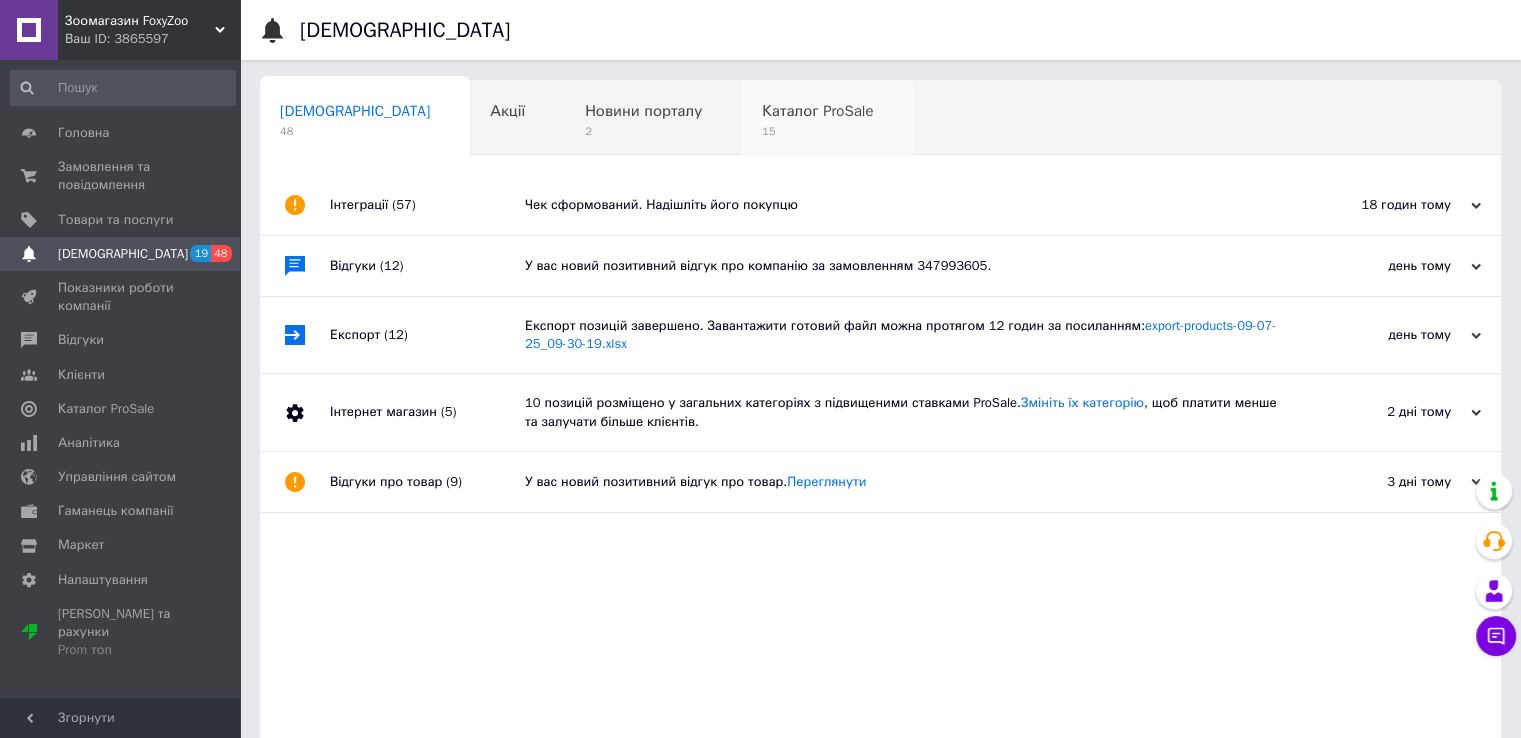 click on "15" at bounding box center (817, 131) 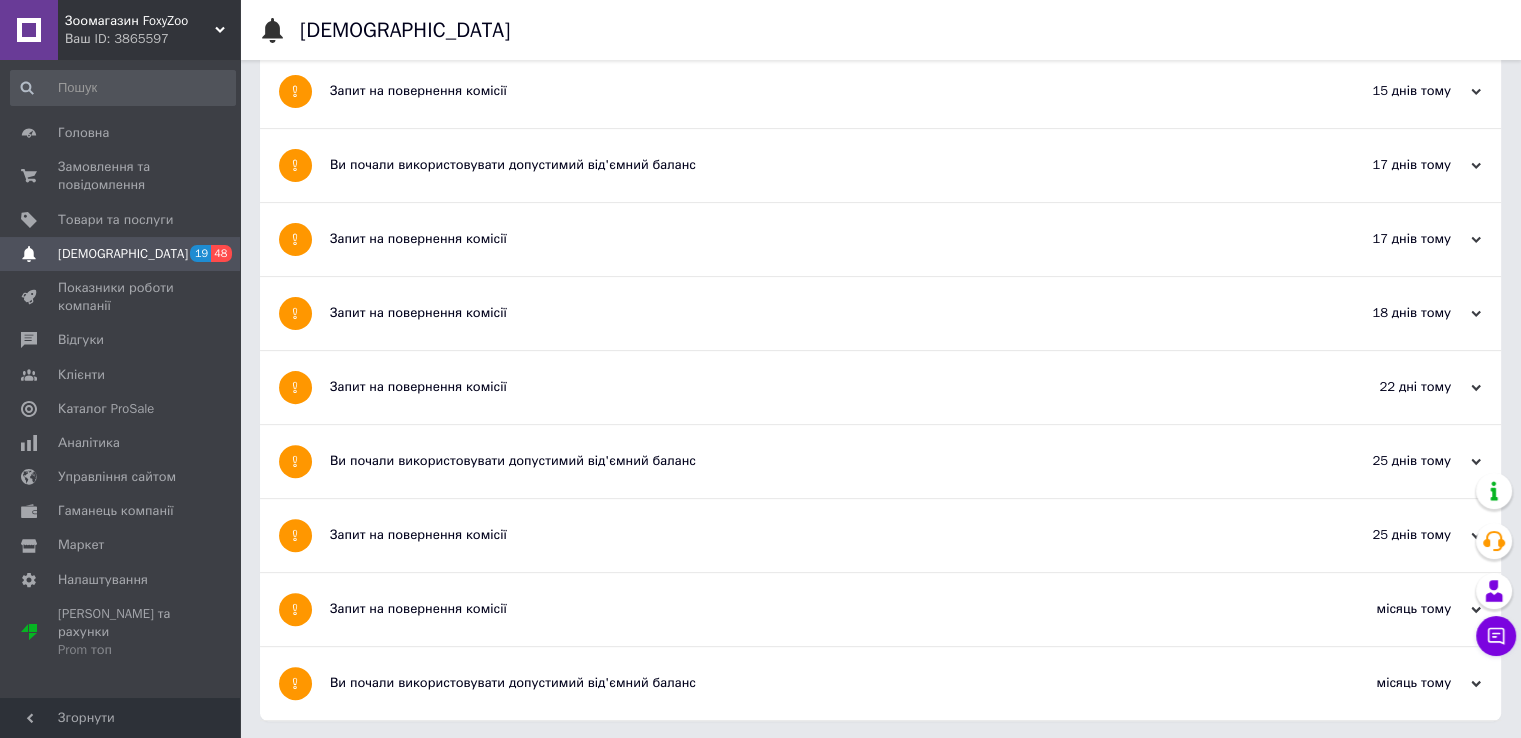 scroll, scrollTop: 0, scrollLeft: 0, axis: both 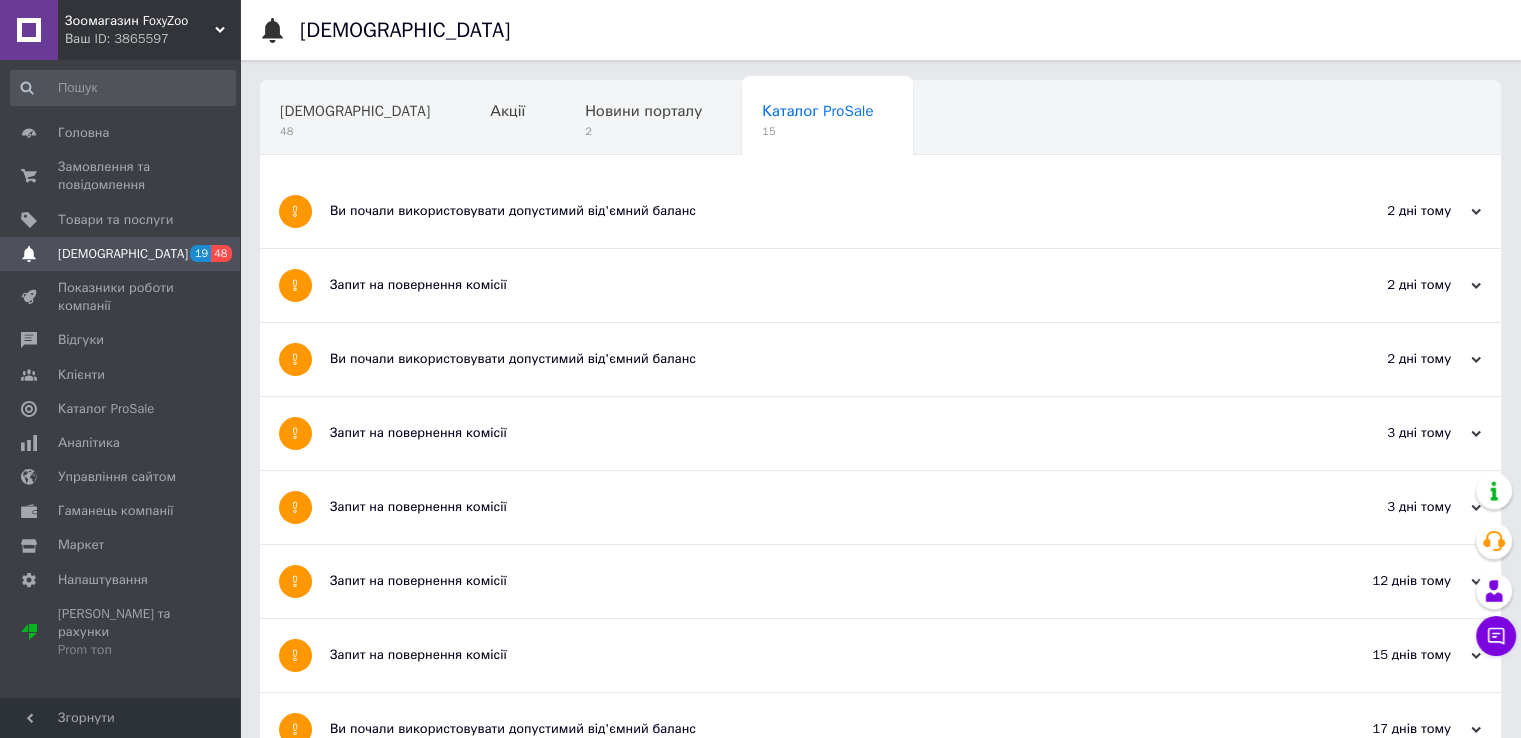 click on "Навчання та заходи" at bounding box center [351, 187] 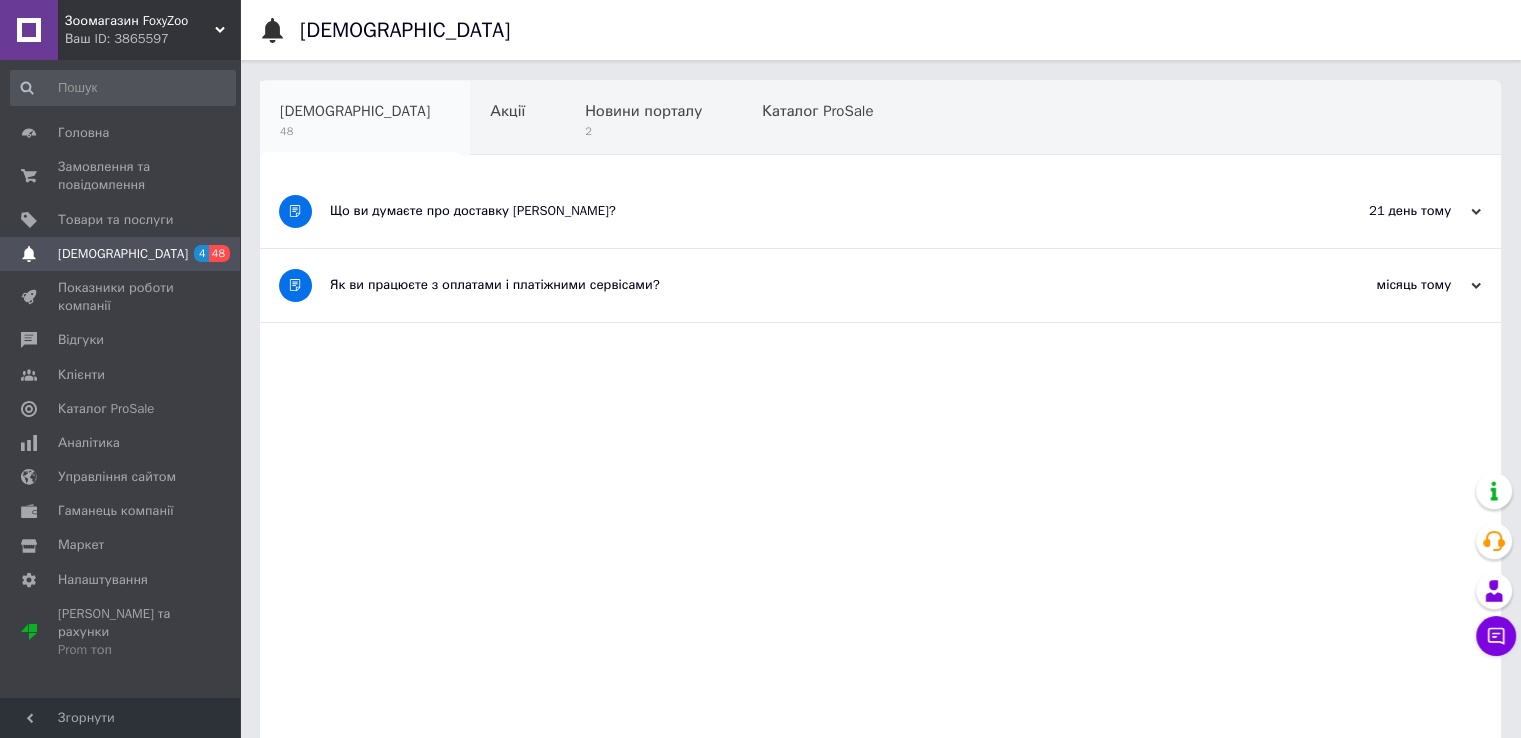click on "[DEMOGRAPHIC_DATA] 48" at bounding box center [365, 119] 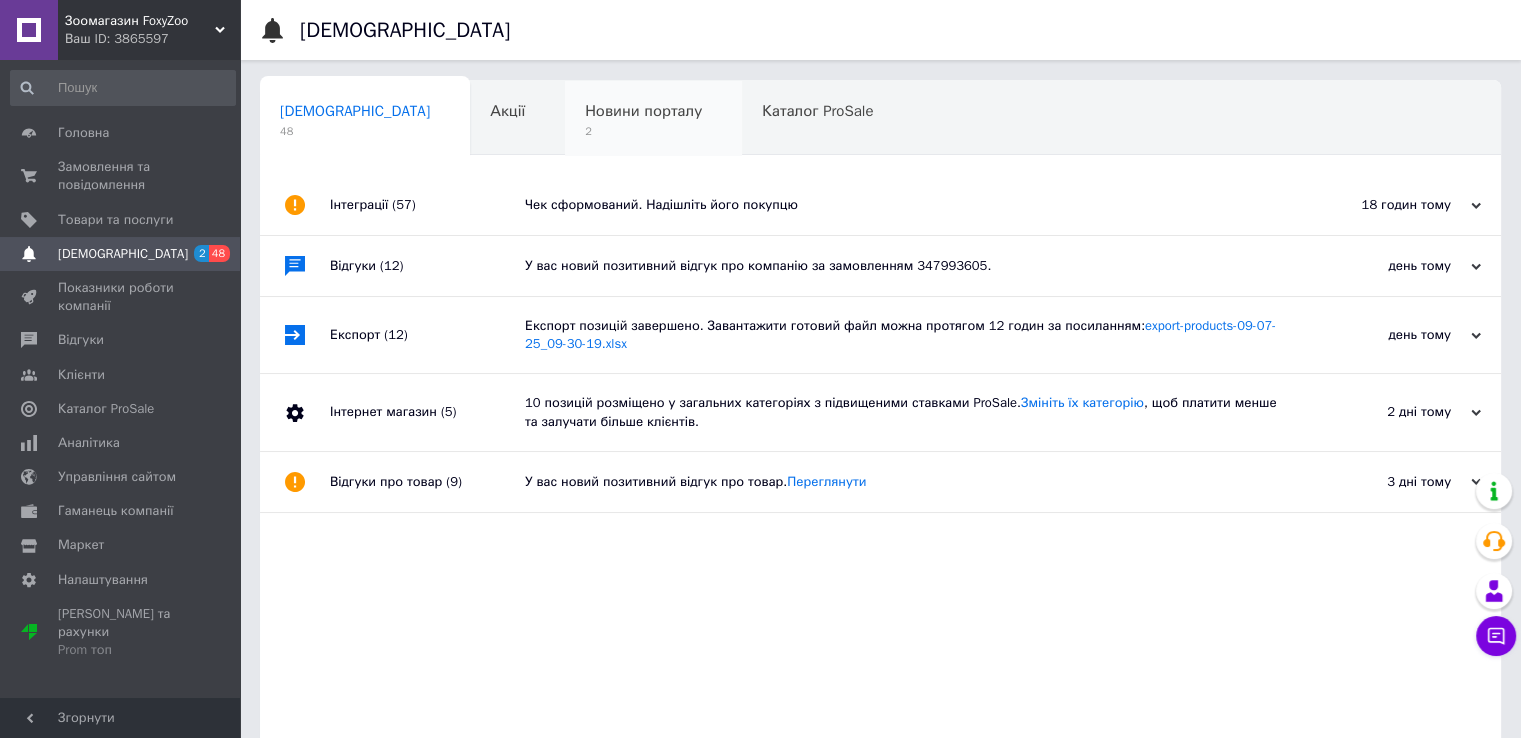 click on "2" at bounding box center [643, 131] 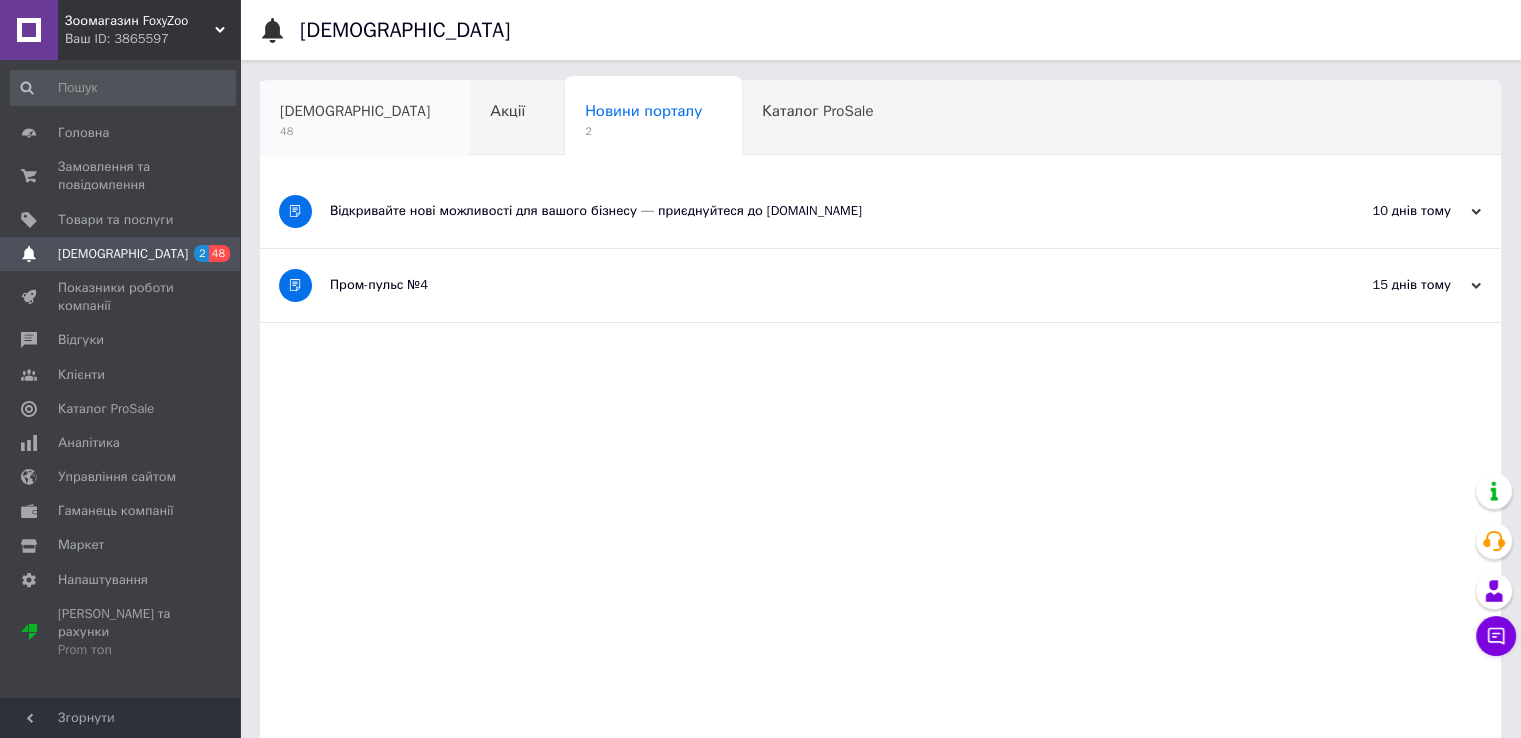 click on "48" at bounding box center [355, 131] 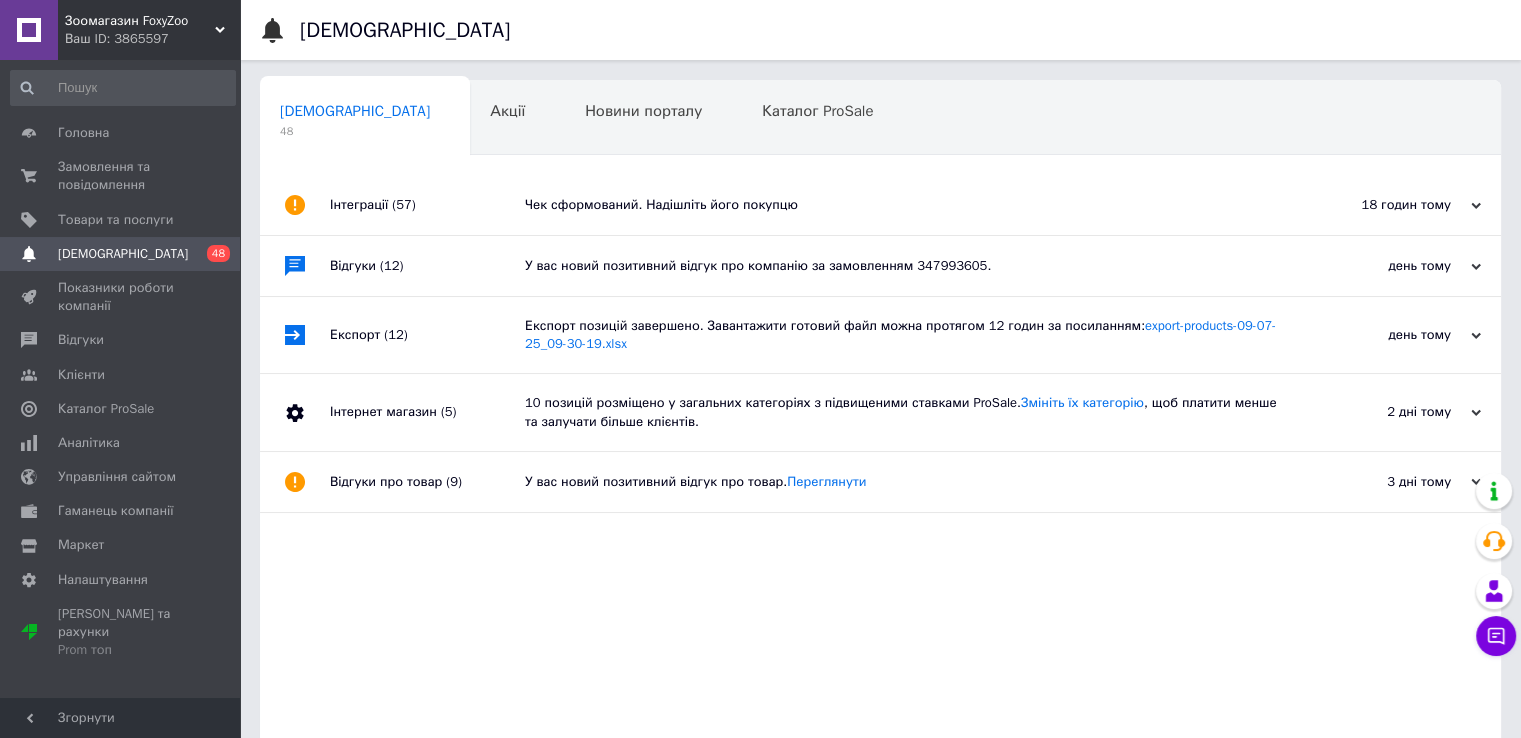 click on "Інтеграції   (57)" at bounding box center (427, 205) 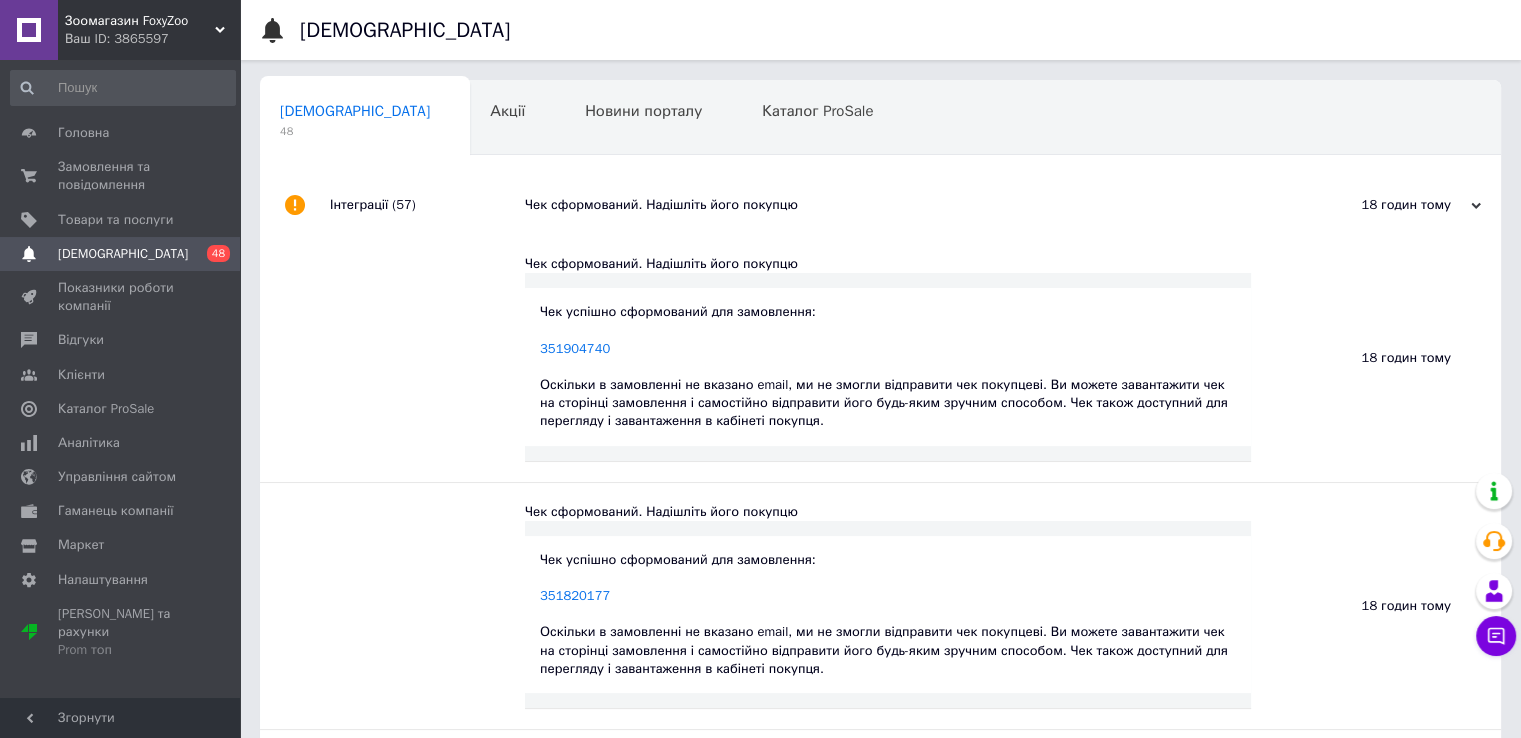 click on "Інтеграції   (57)" at bounding box center [427, 205] 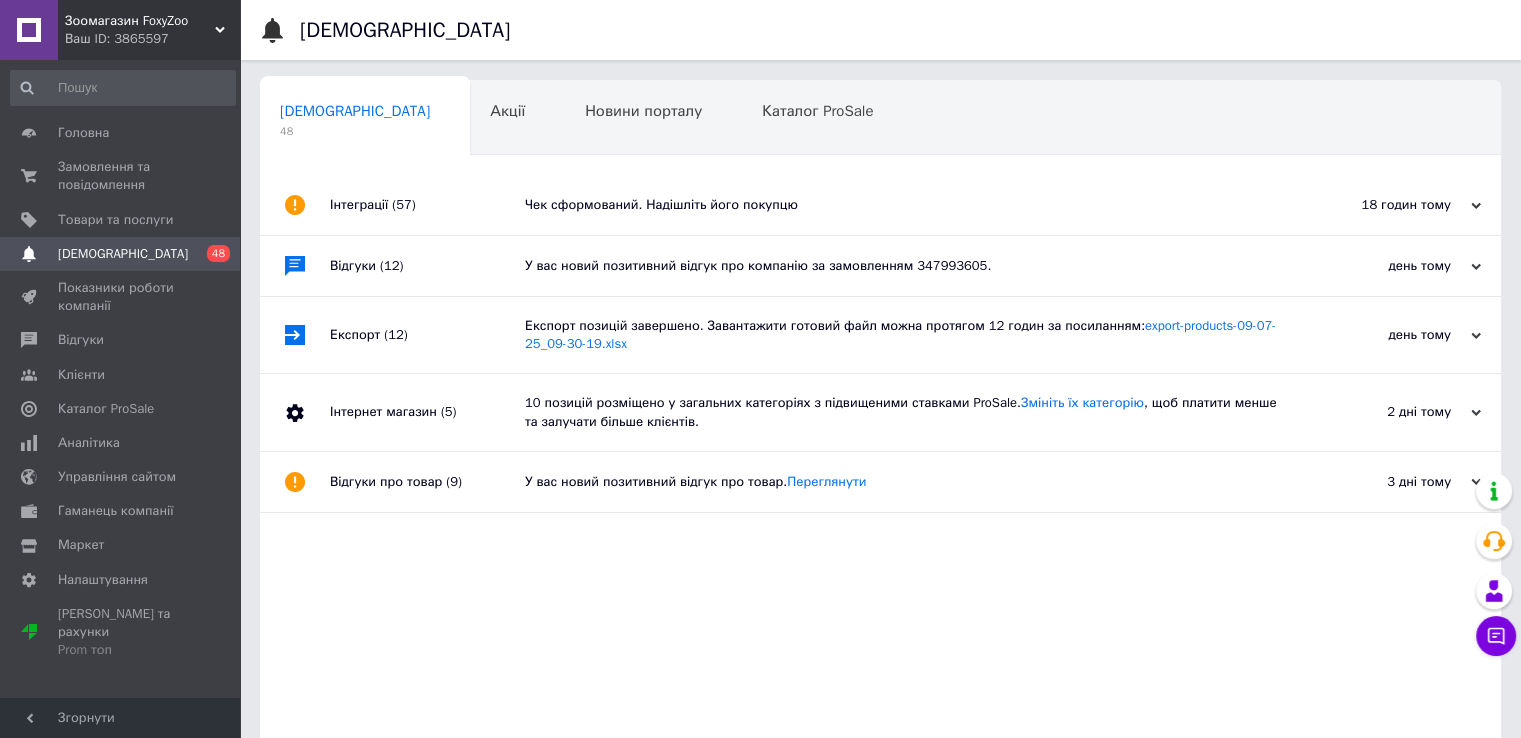 click on "Відгуки   (12)" at bounding box center (427, 266) 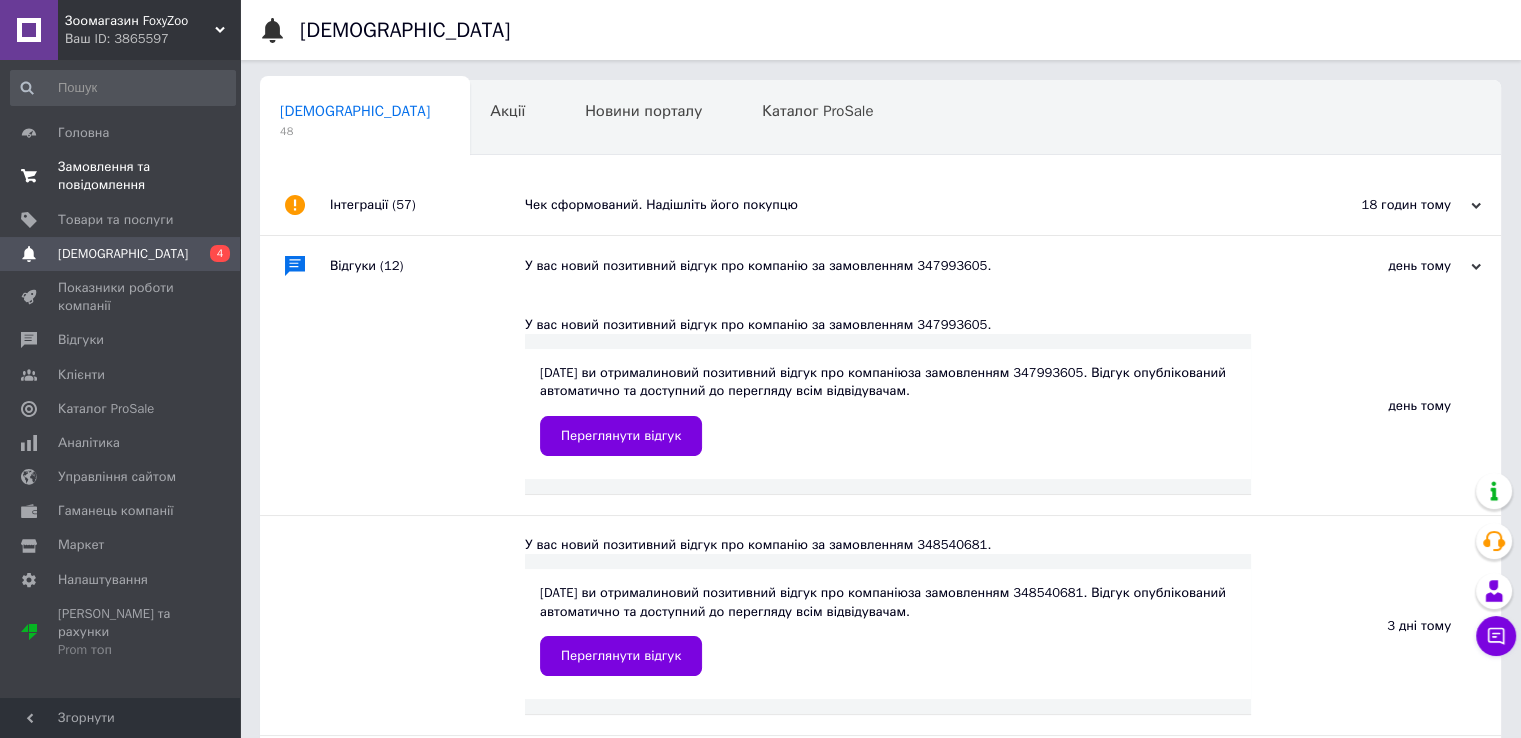 click on "Замовлення та повідомлення" at bounding box center [121, 176] 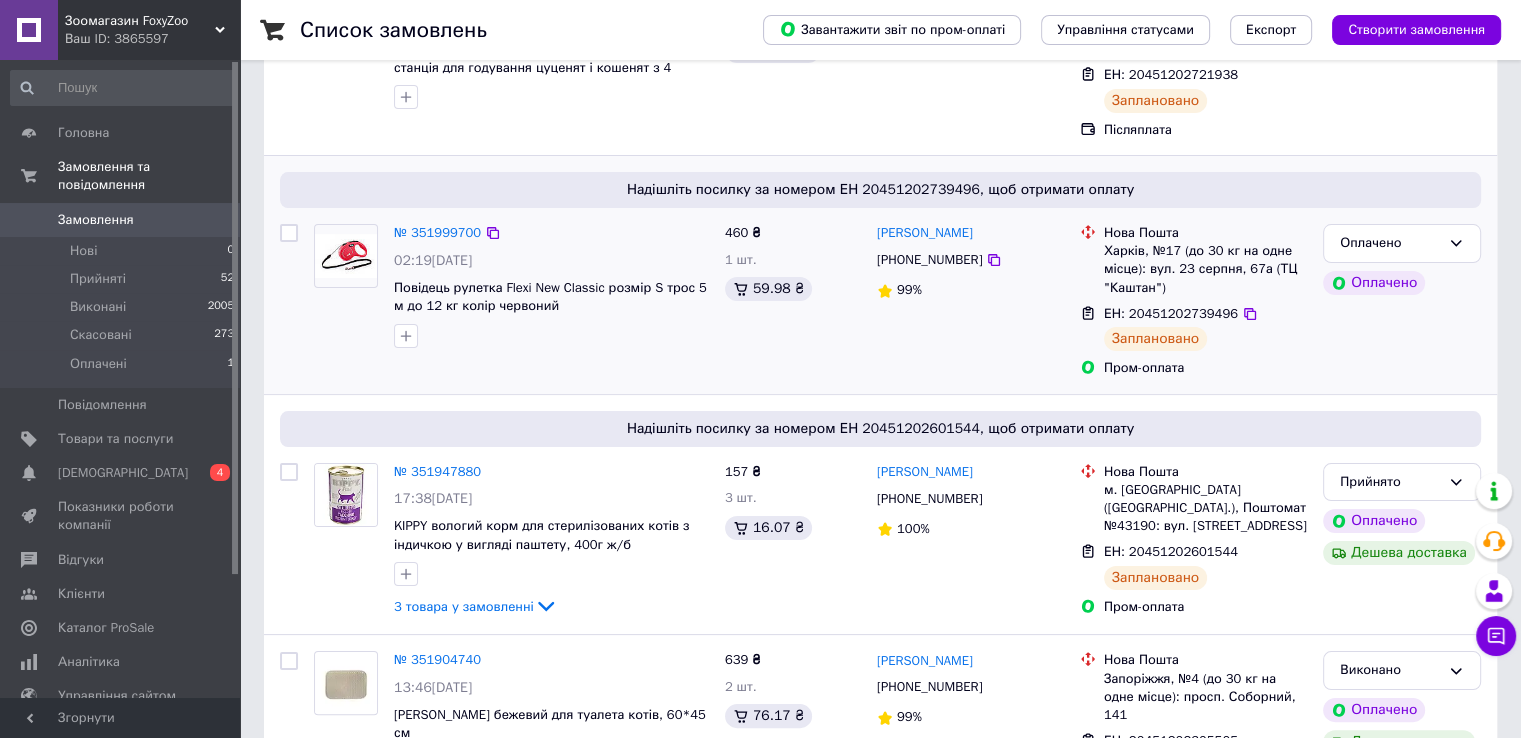 scroll, scrollTop: 300, scrollLeft: 0, axis: vertical 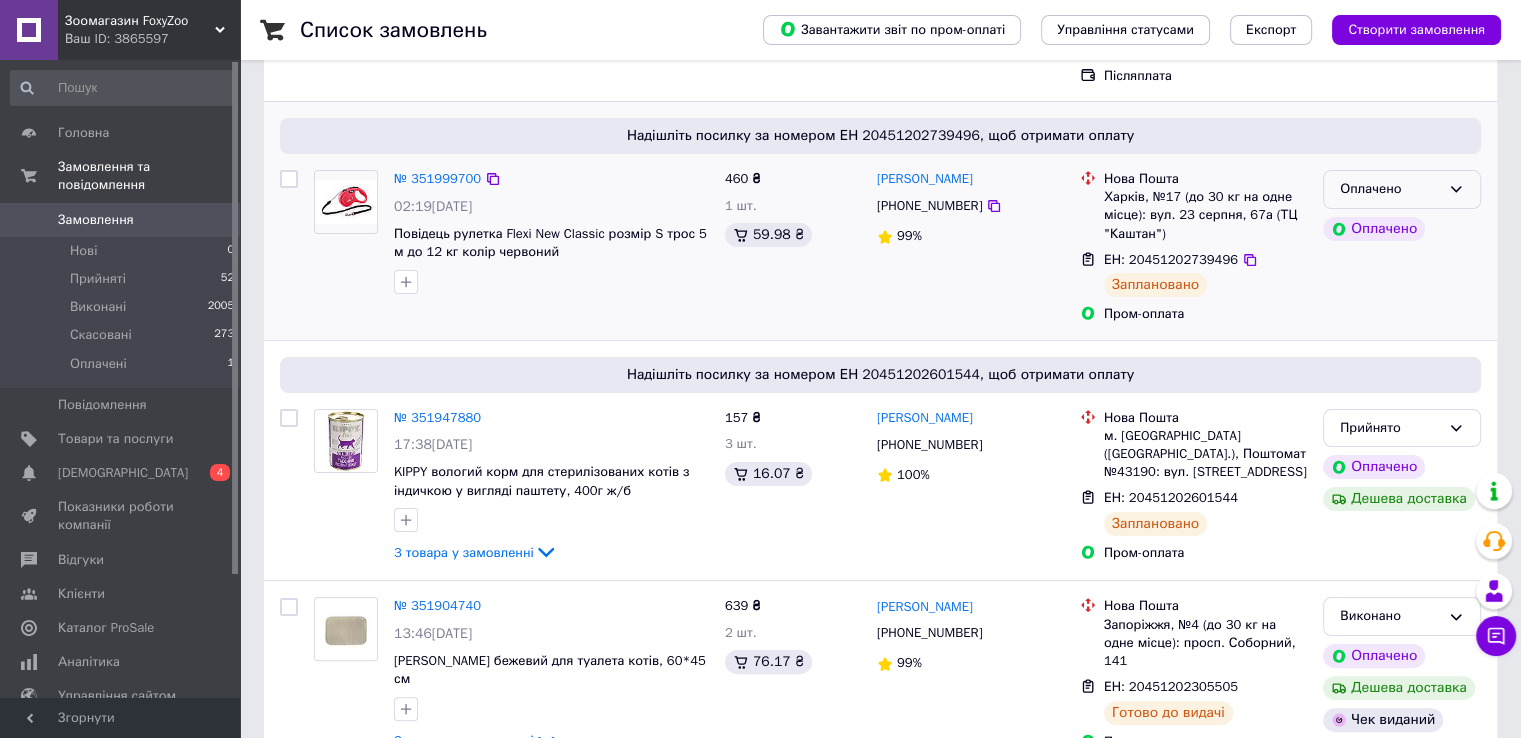 click 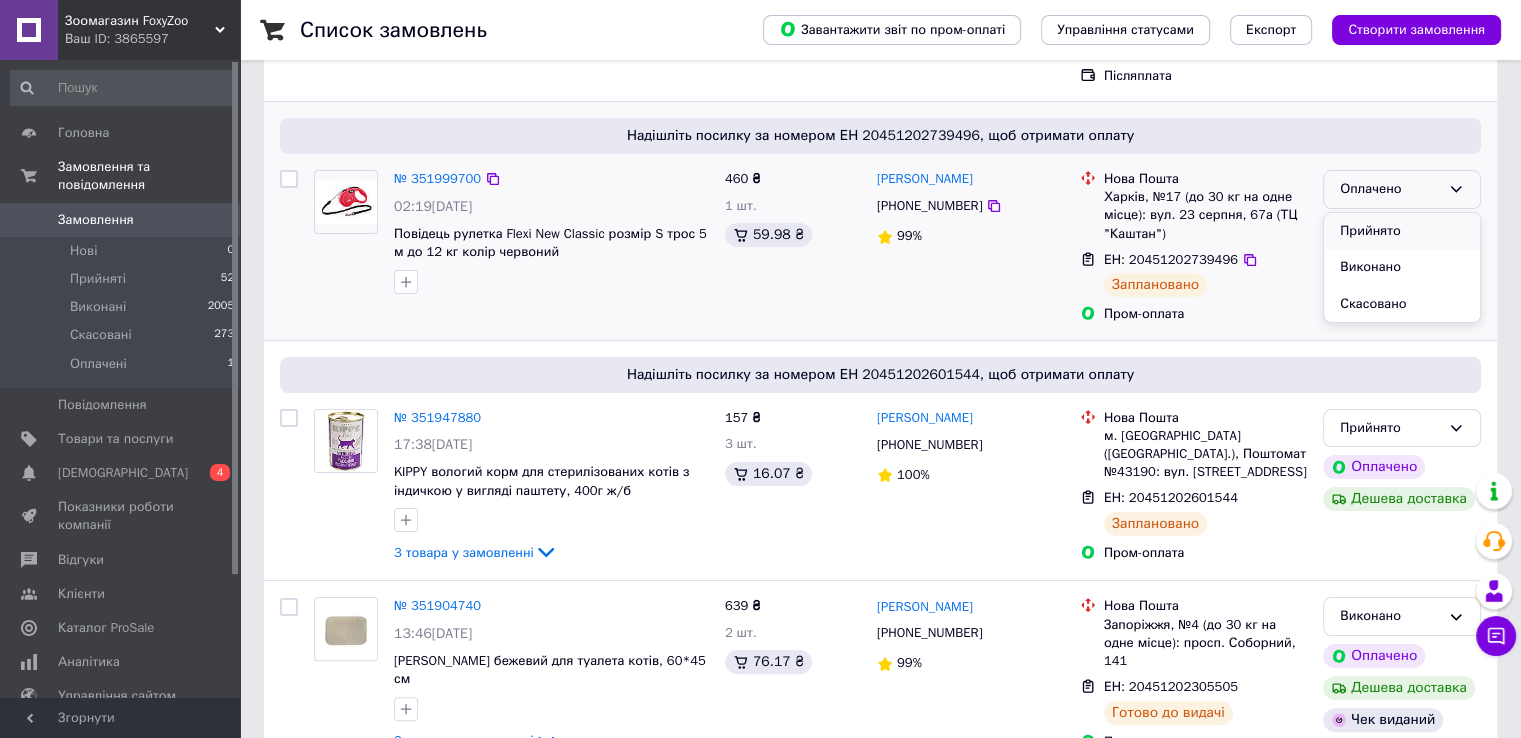 click on "Прийнято" at bounding box center (1402, 231) 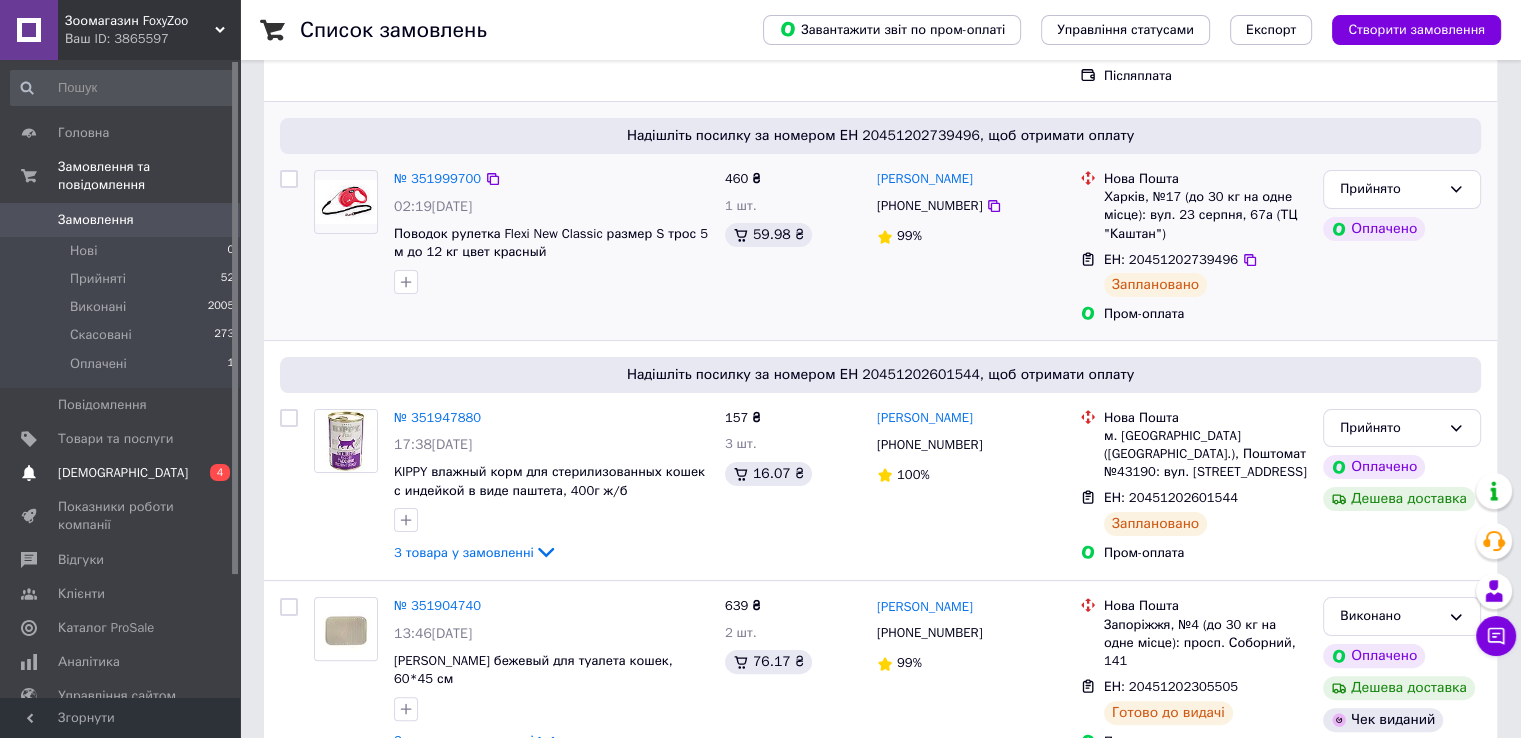 click on "[DEMOGRAPHIC_DATA]" at bounding box center (121, 473) 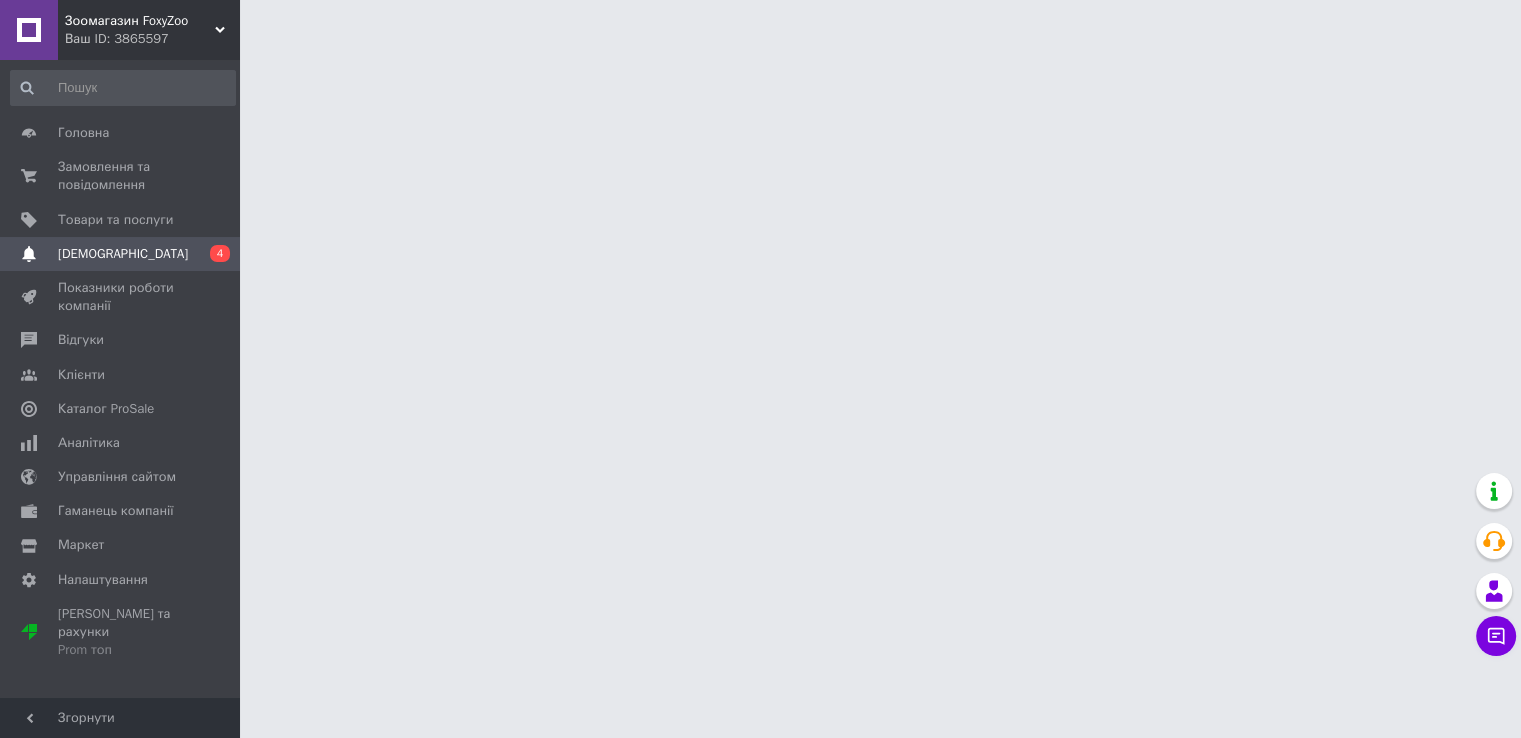 scroll, scrollTop: 0, scrollLeft: 0, axis: both 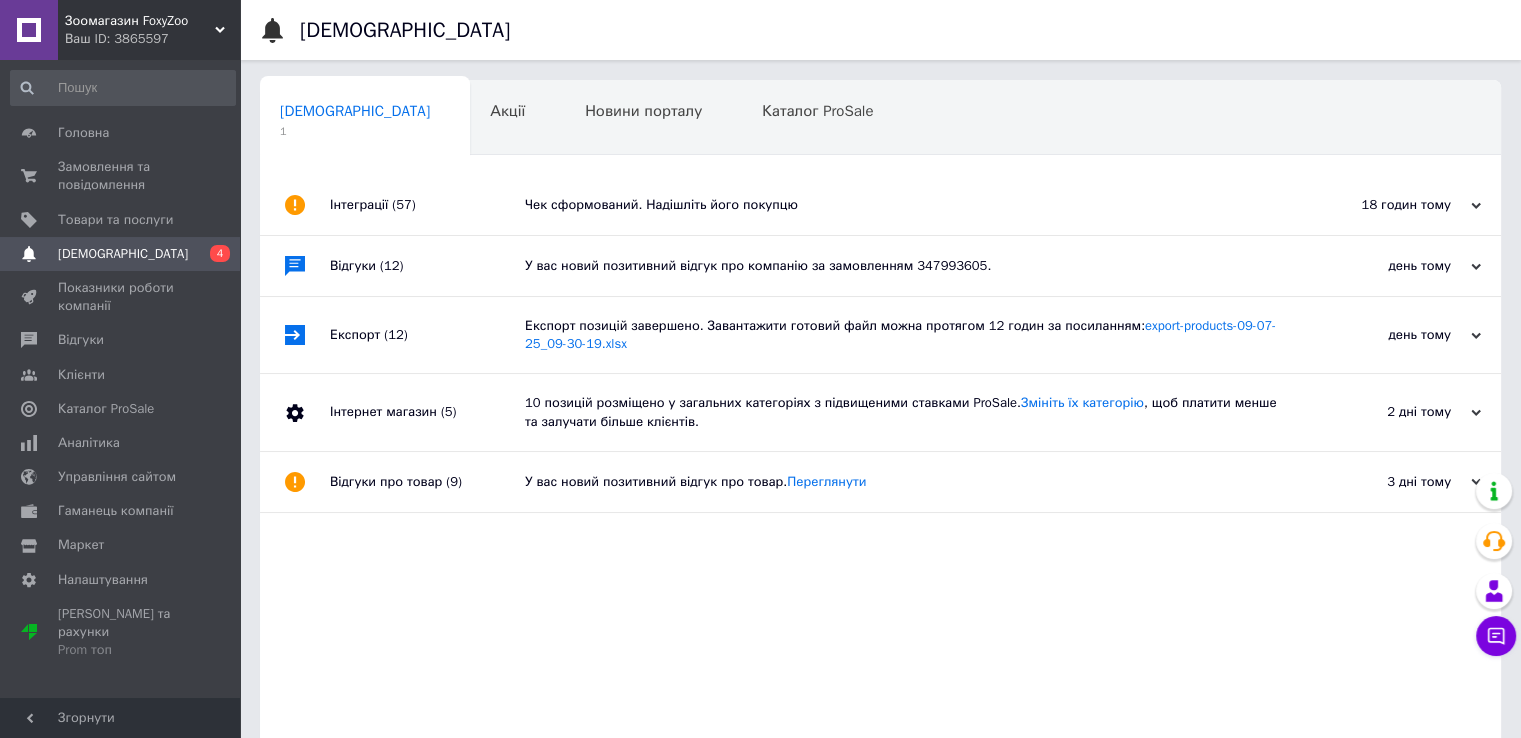 click on "Відгуки   (12)" at bounding box center (427, 266) 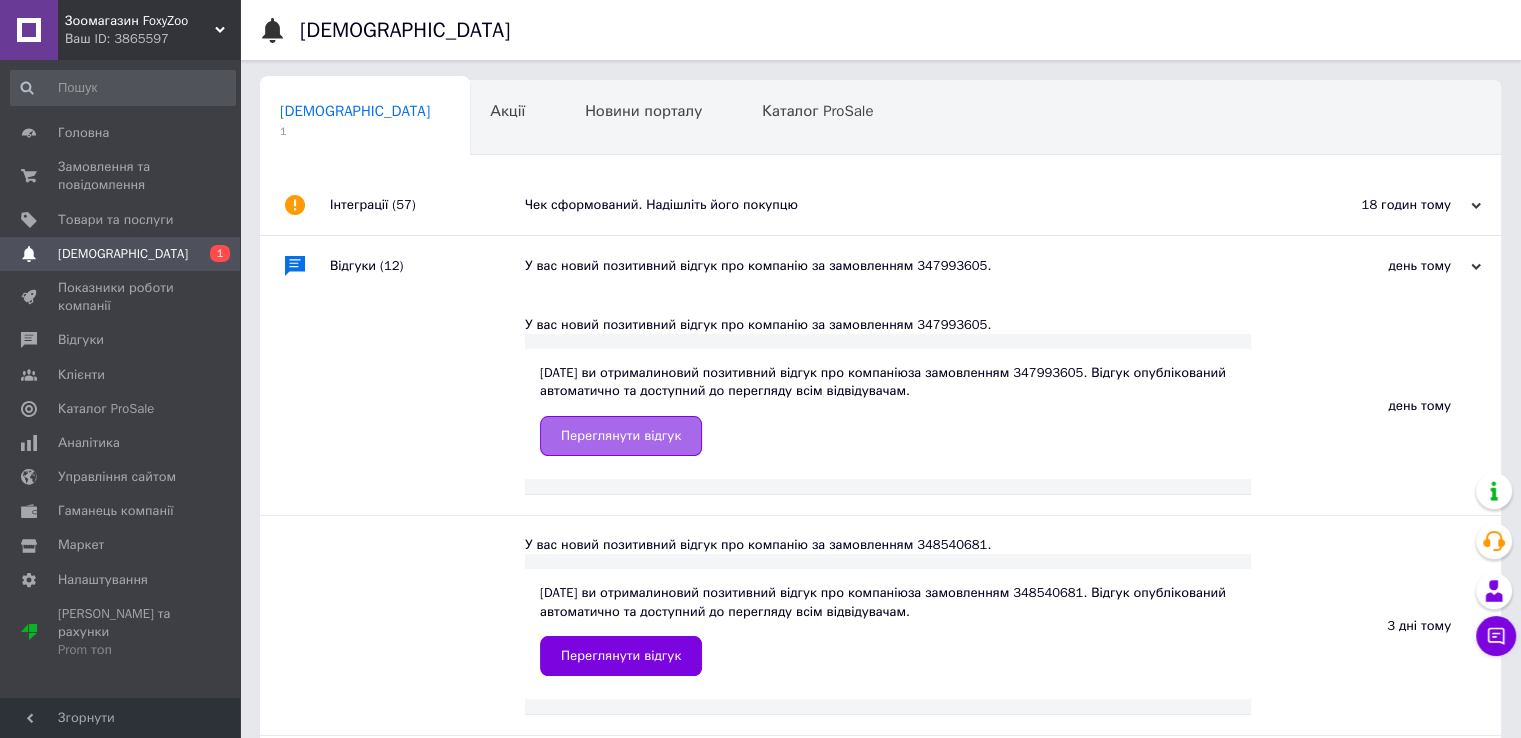 click on "Переглянути відгук" at bounding box center [621, 436] 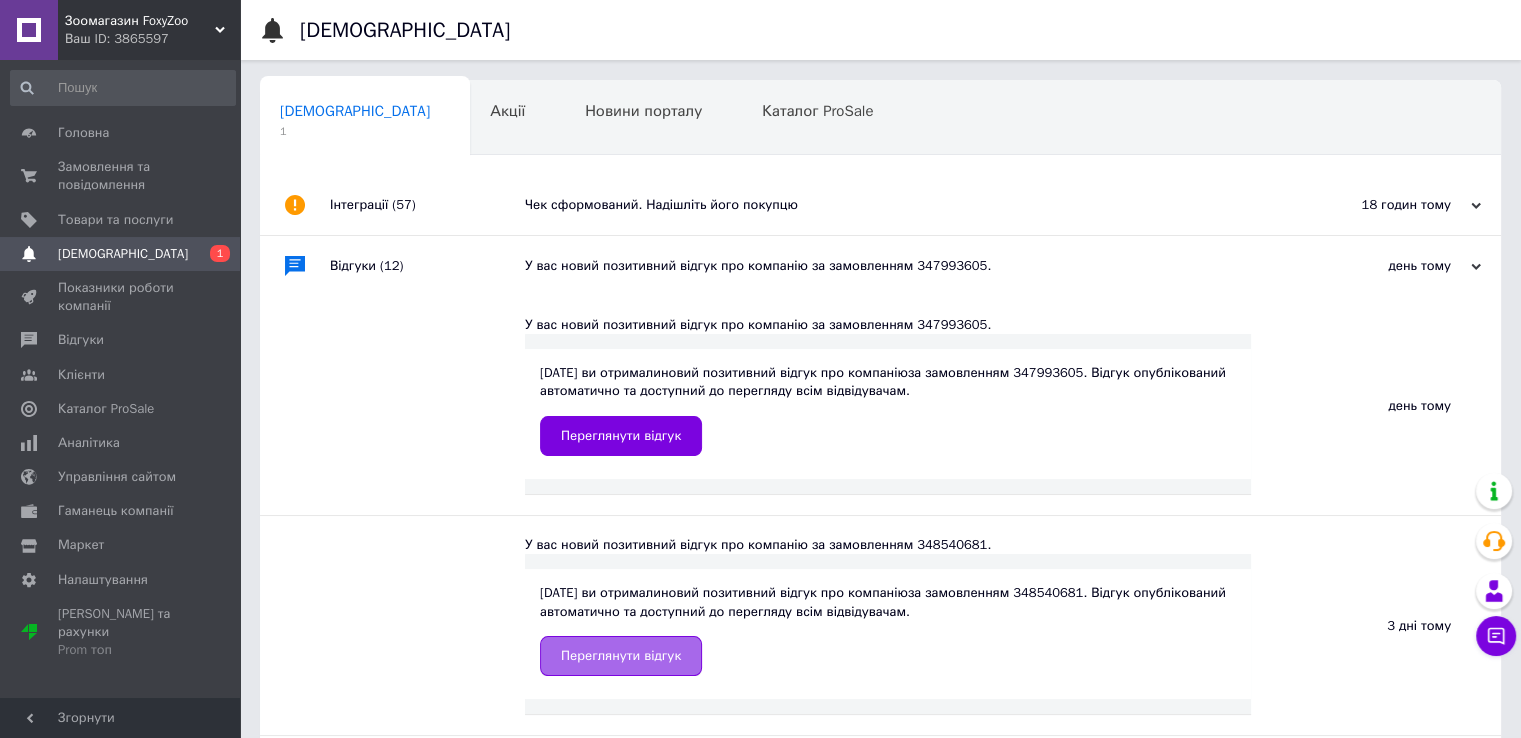 click on "Переглянути відгук" at bounding box center [621, 656] 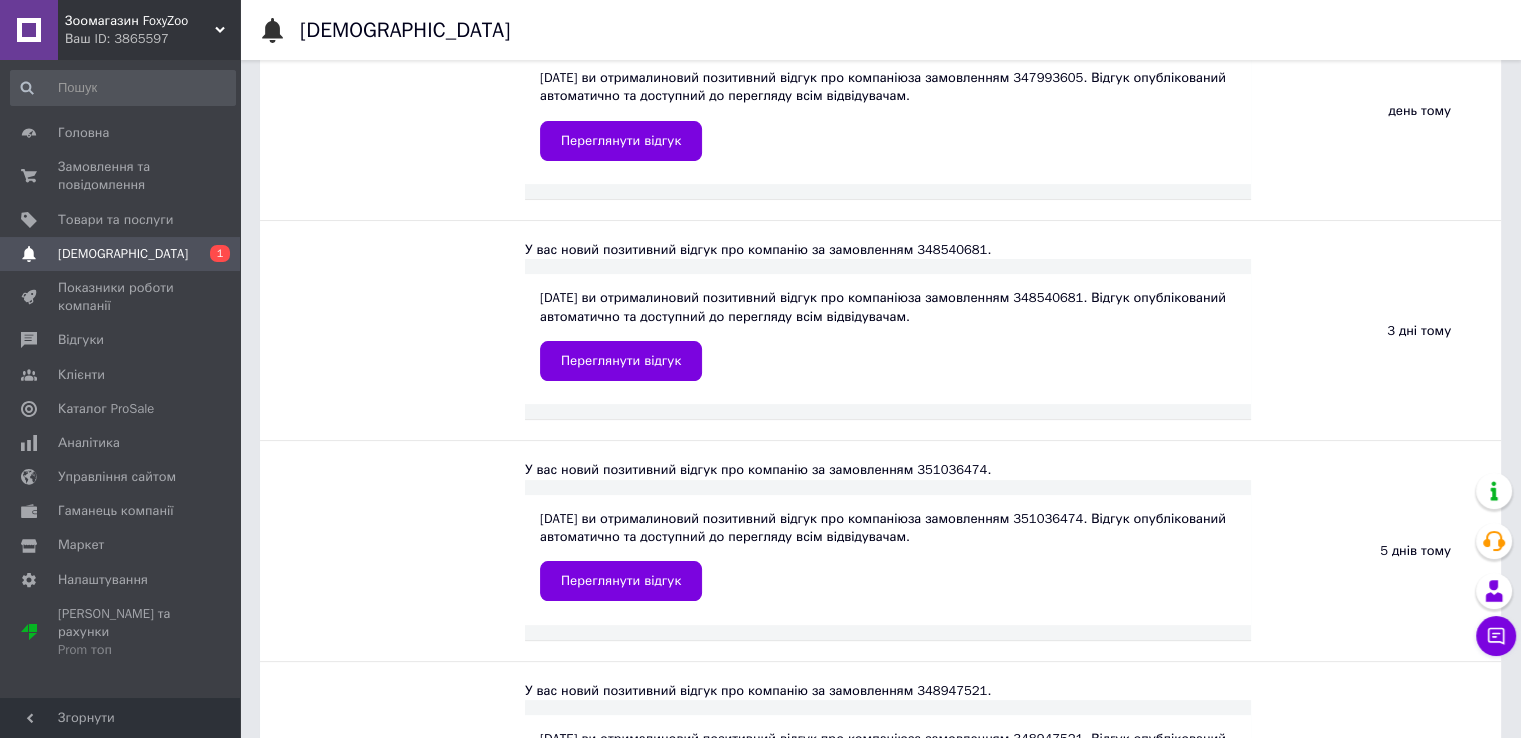 scroll, scrollTop: 300, scrollLeft: 0, axis: vertical 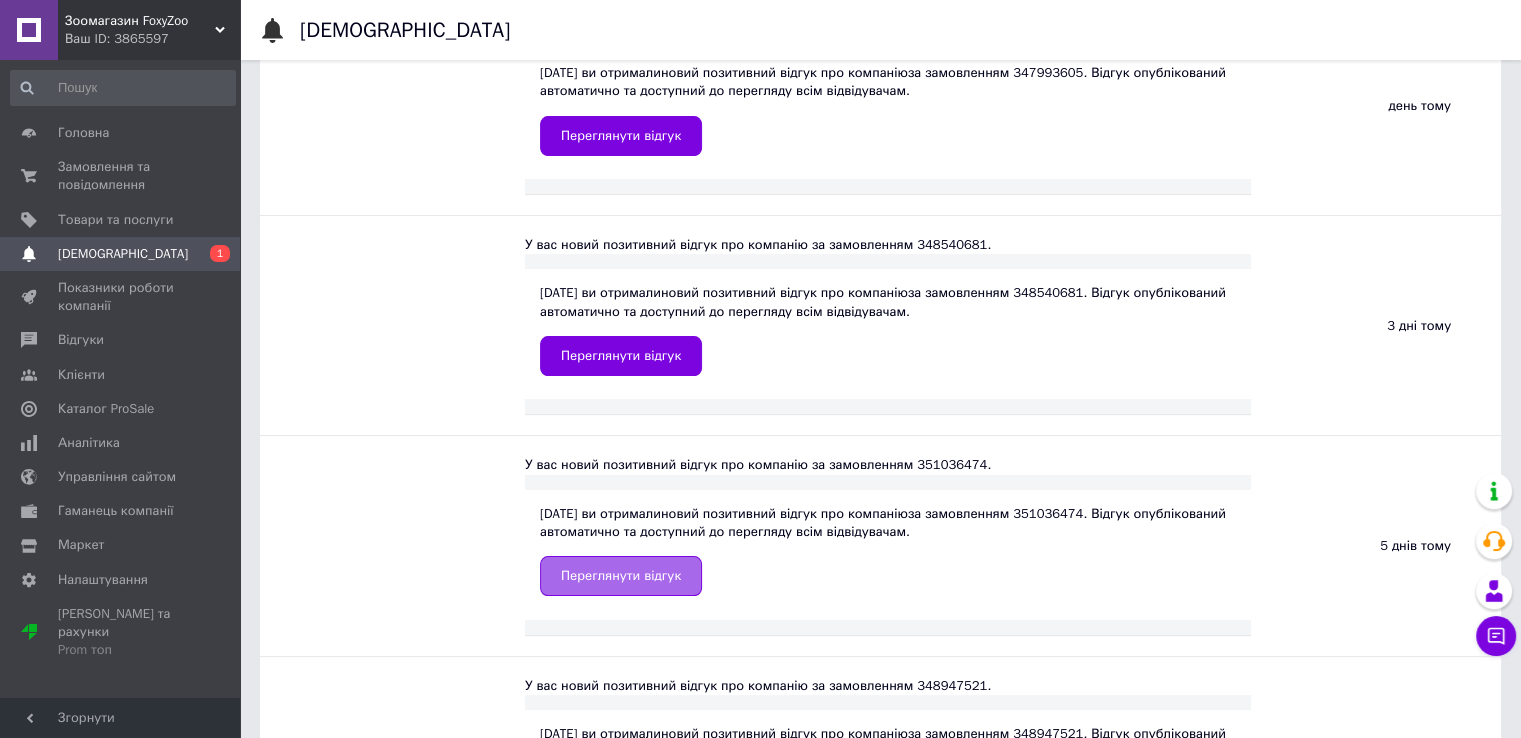 click on "Переглянути відгук" at bounding box center (621, 576) 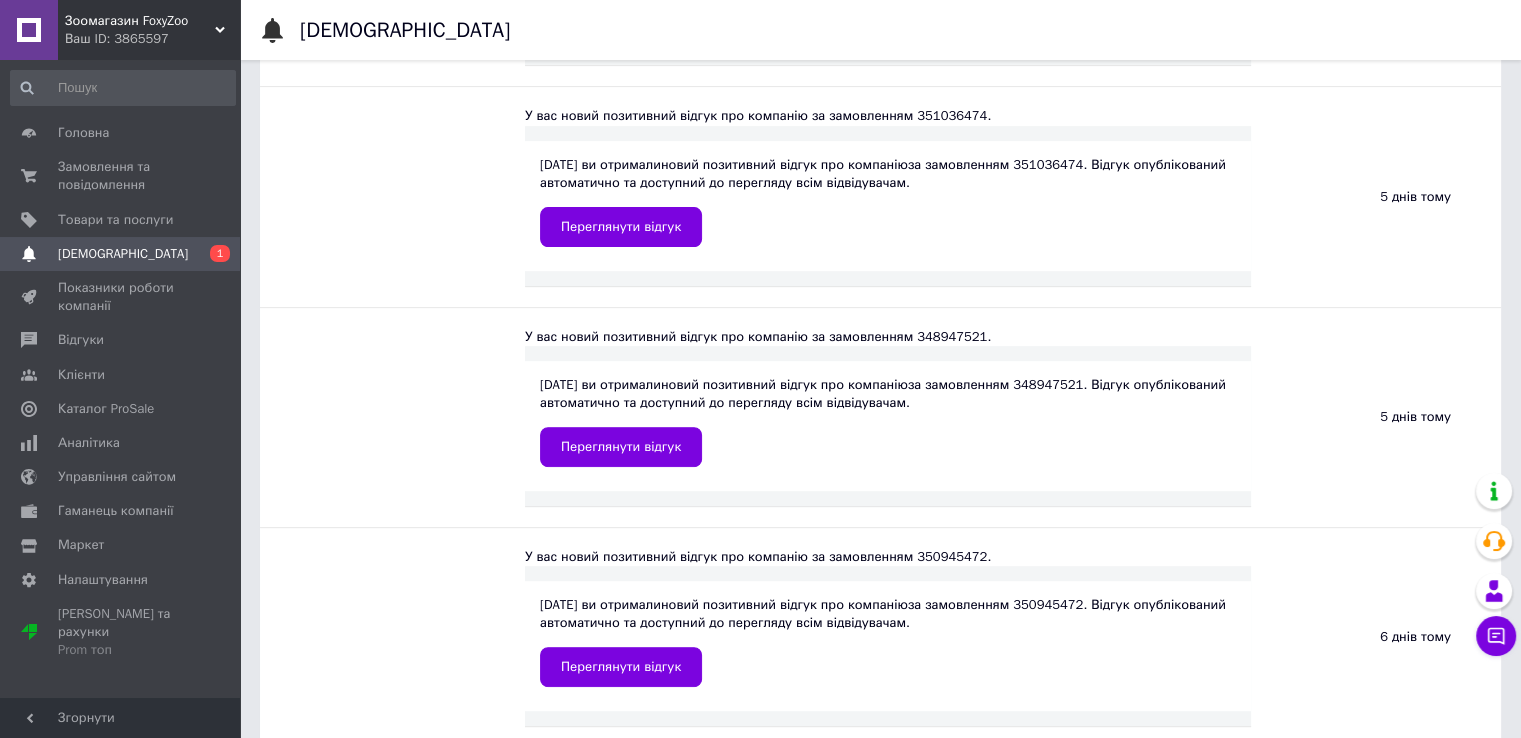 scroll, scrollTop: 800, scrollLeft: 0, axis: vertical 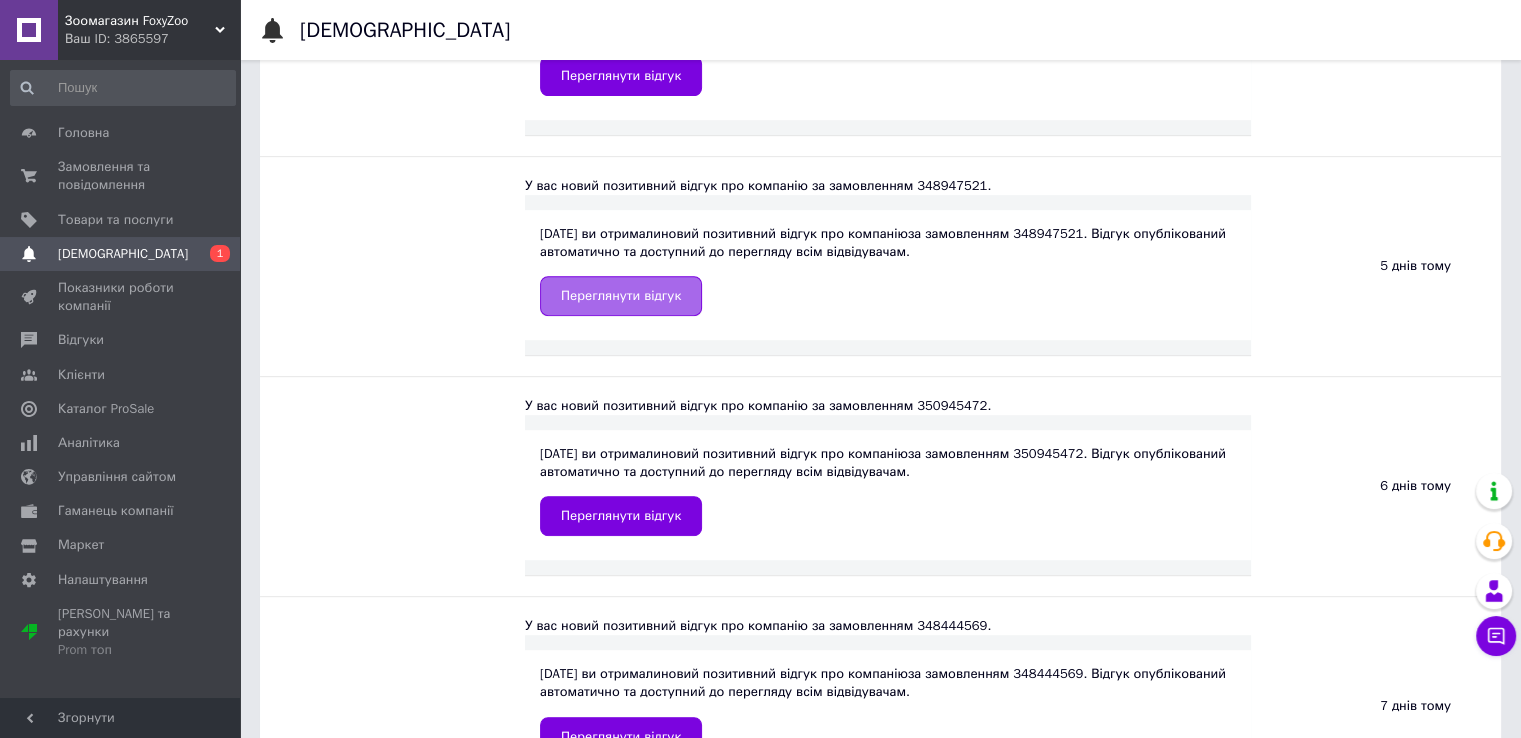 click on "Переглянути відгук" at bounding box center (621, 296) 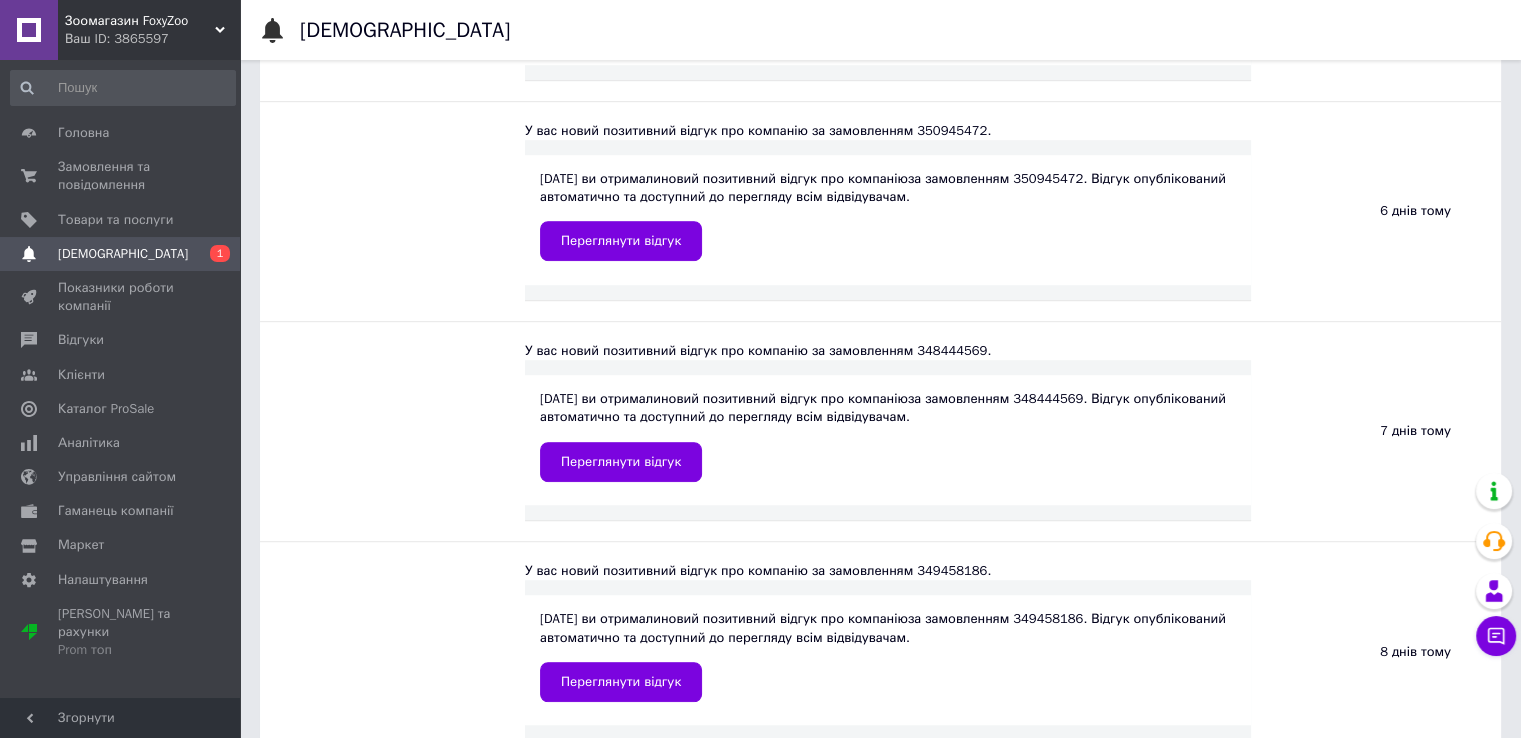 scroll, scrollTop: 1100, scrollLeft: 0, axis: vertical 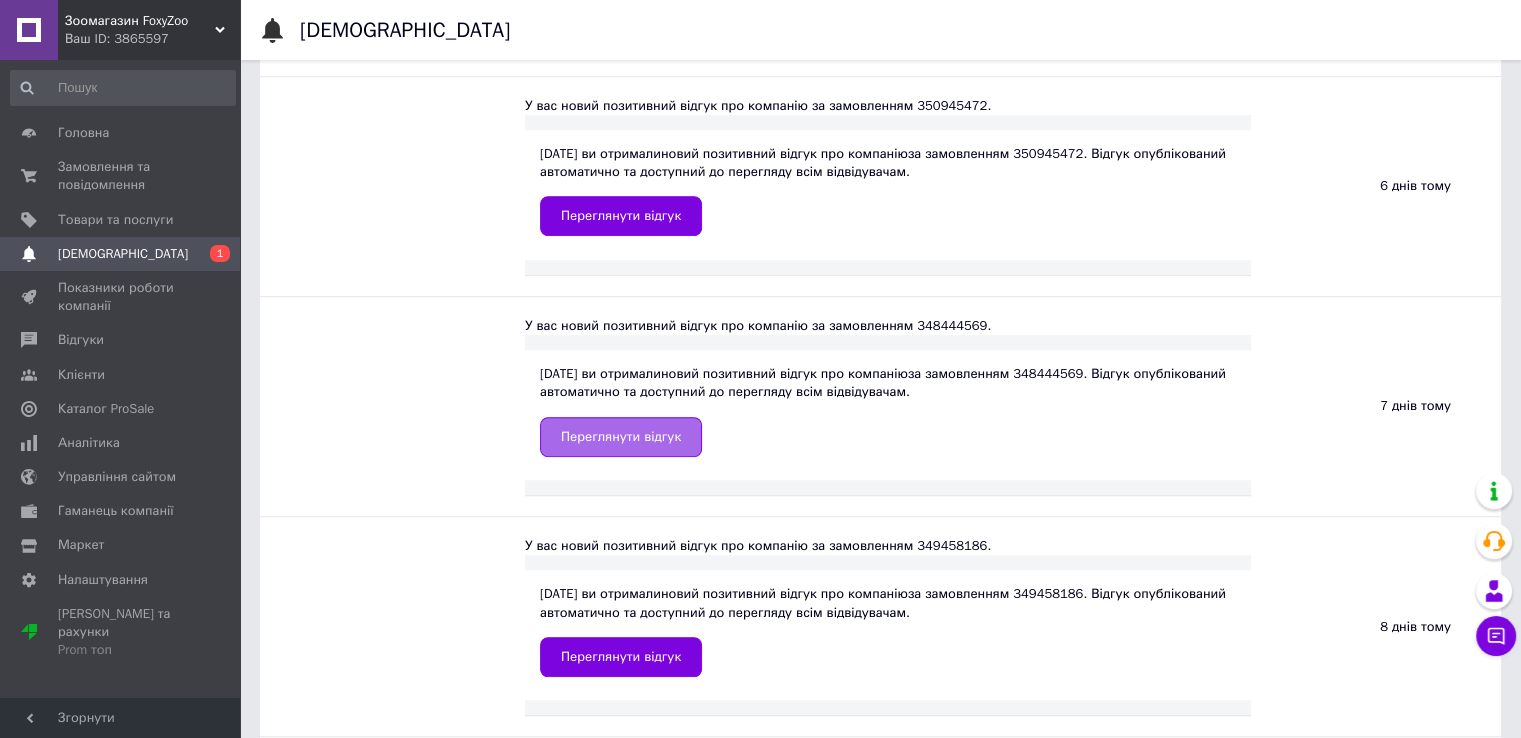 click on "Переглянути відгук" at bounding box center [621, 437] 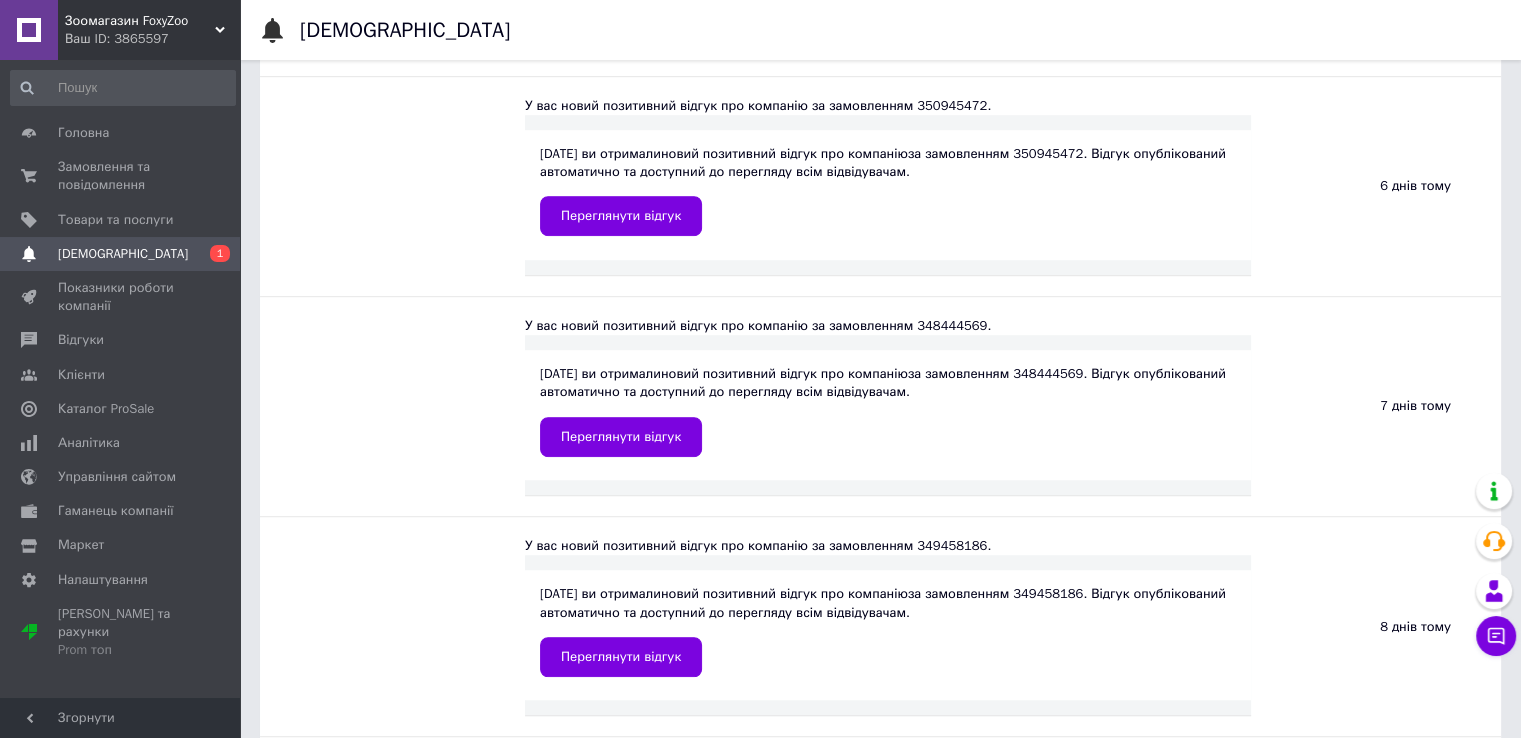 scroll, scrollTop: 1400, scrollLeft: 0, axis: vertical 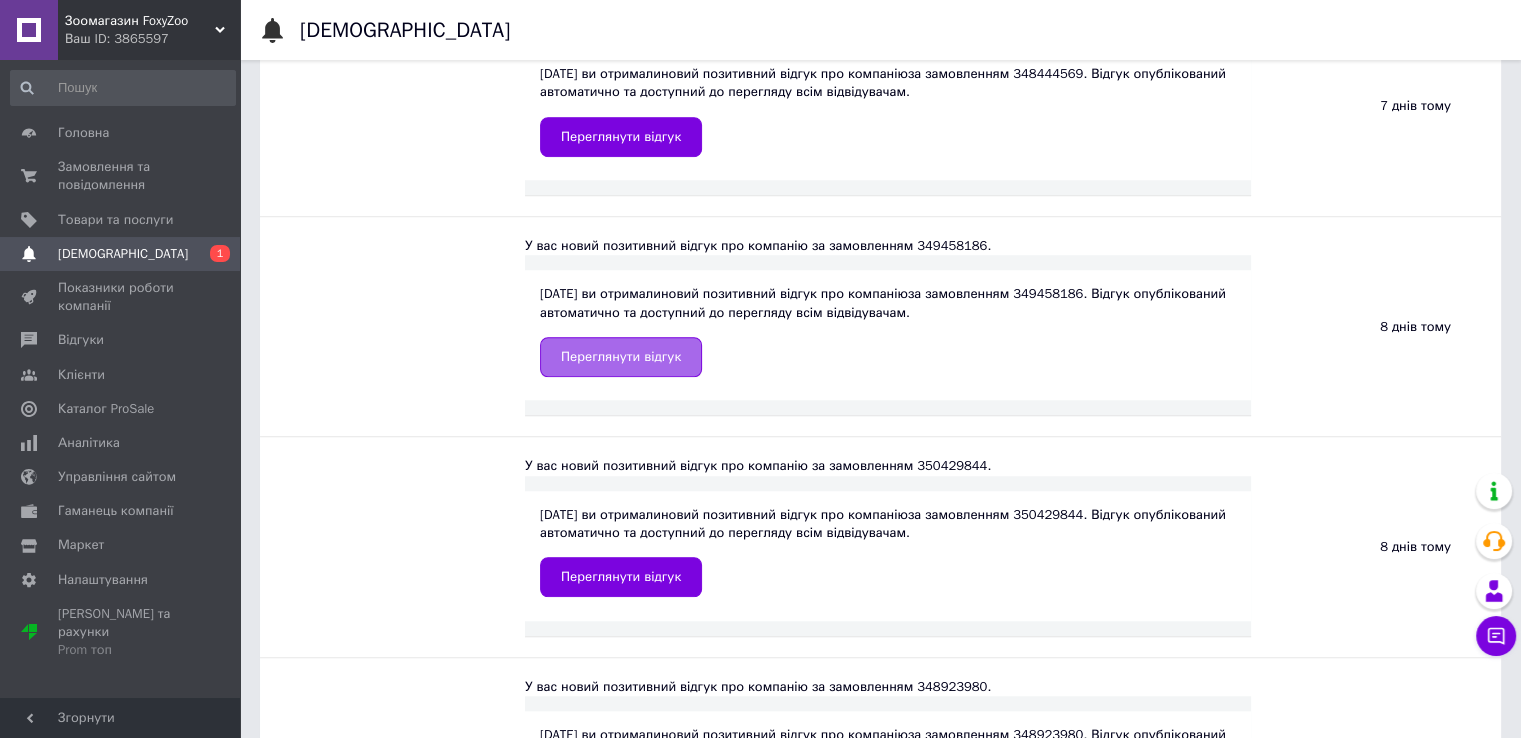 click on "Переглянути відгук" at bounding box center [621, 357] 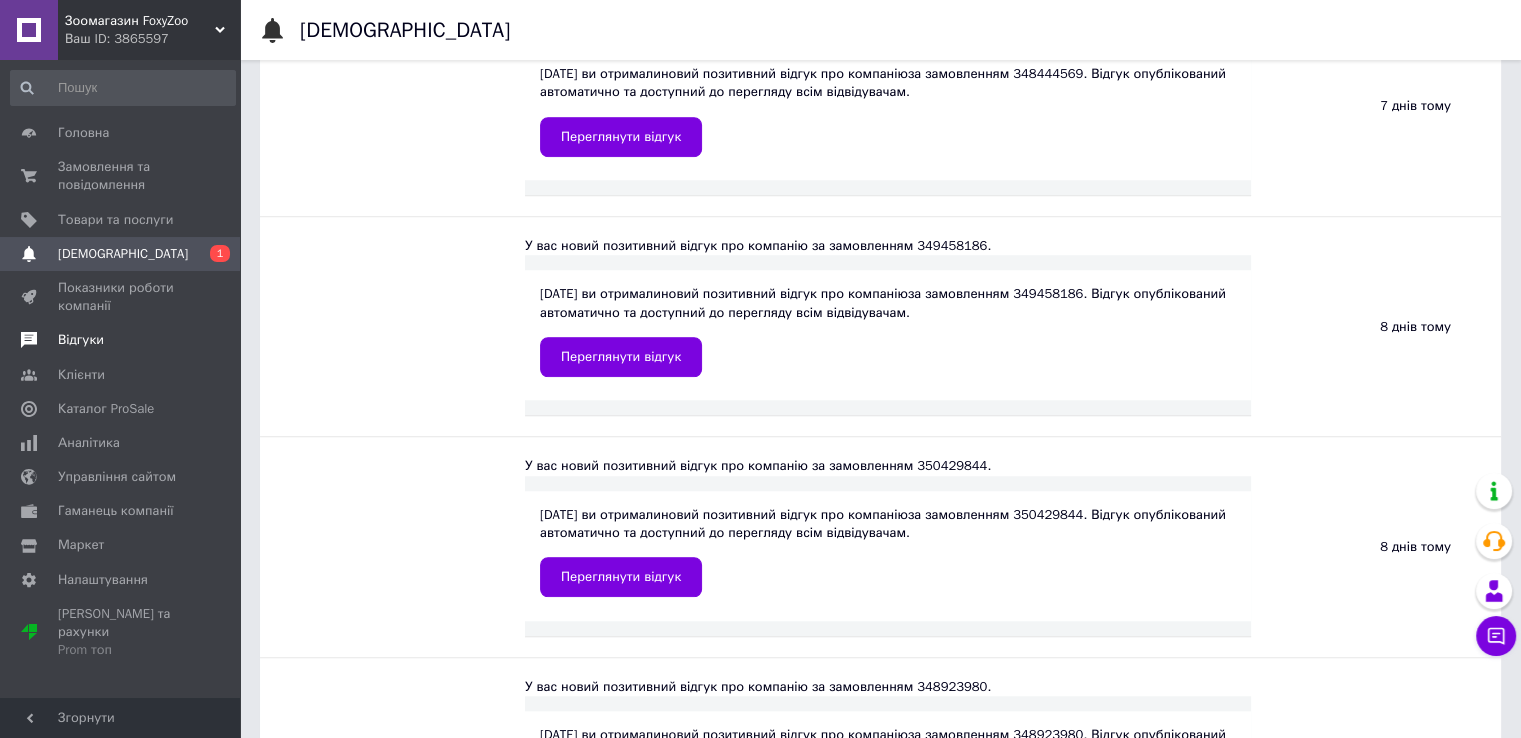 click on "Відгуки" at bounding box center (81, 340) 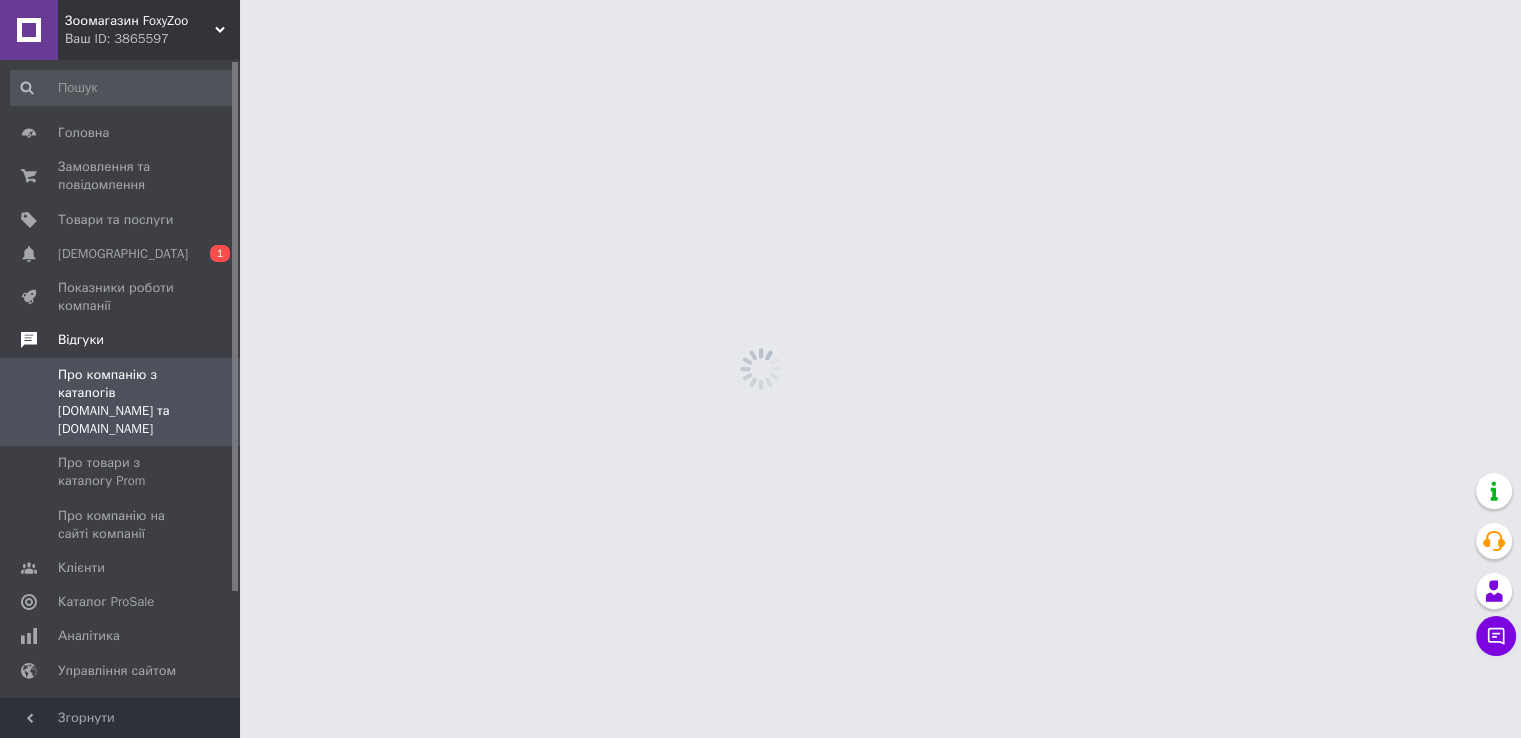 scroll, scrollTop: 0, scrollLeft: 0, axis: both 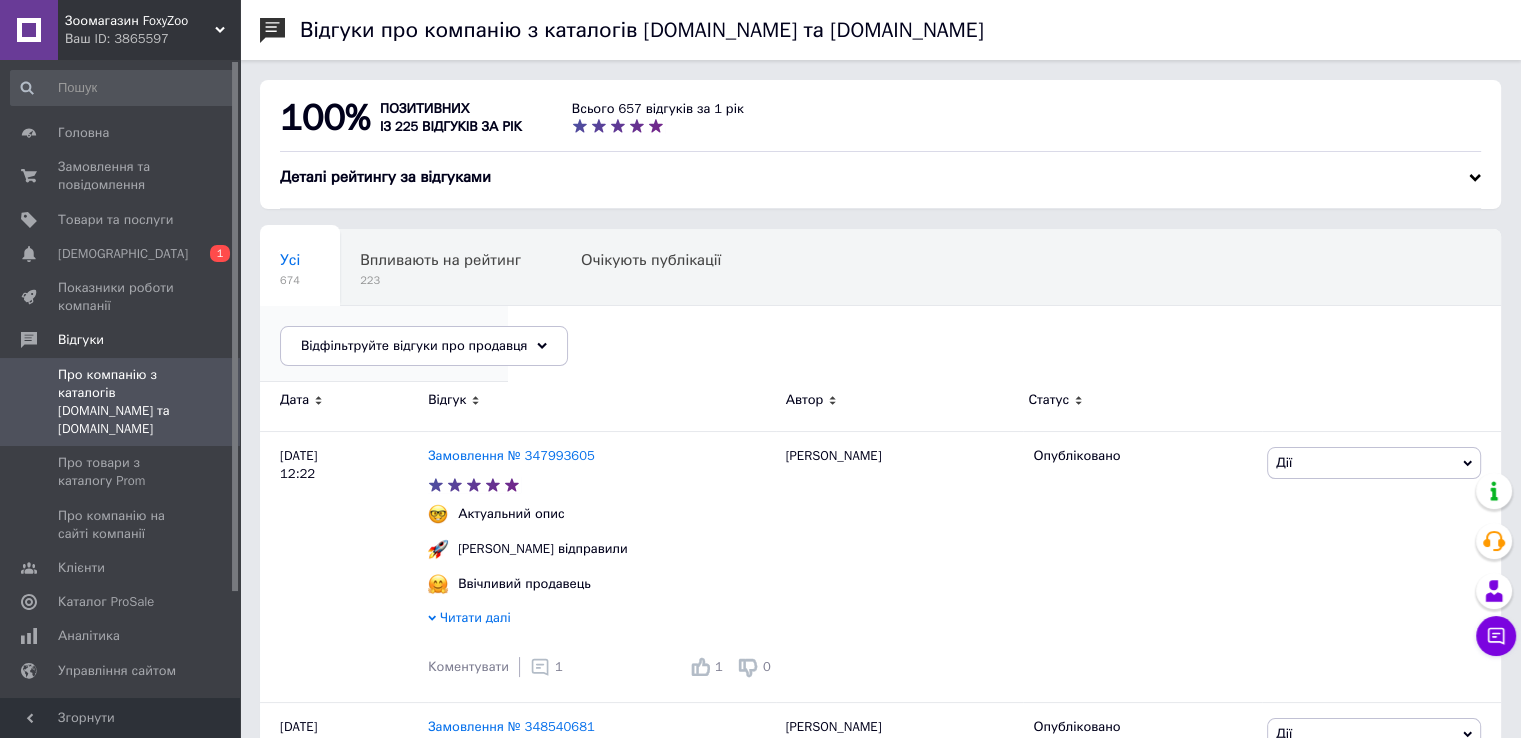 click on "Опубліковані без комен..." at bounding box center (374, 336) 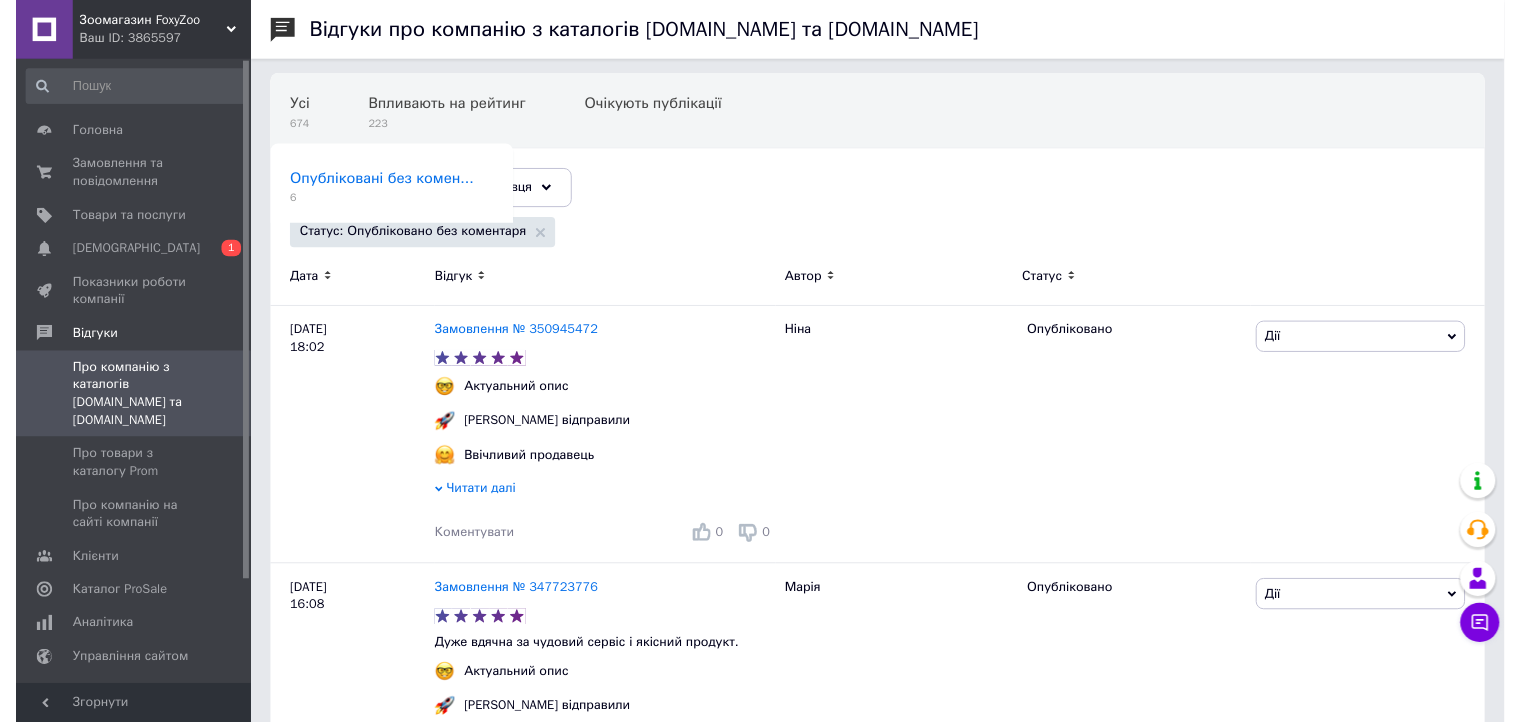 scroll, scrollTop: 200, scrollLeft: 0, axis: vertical 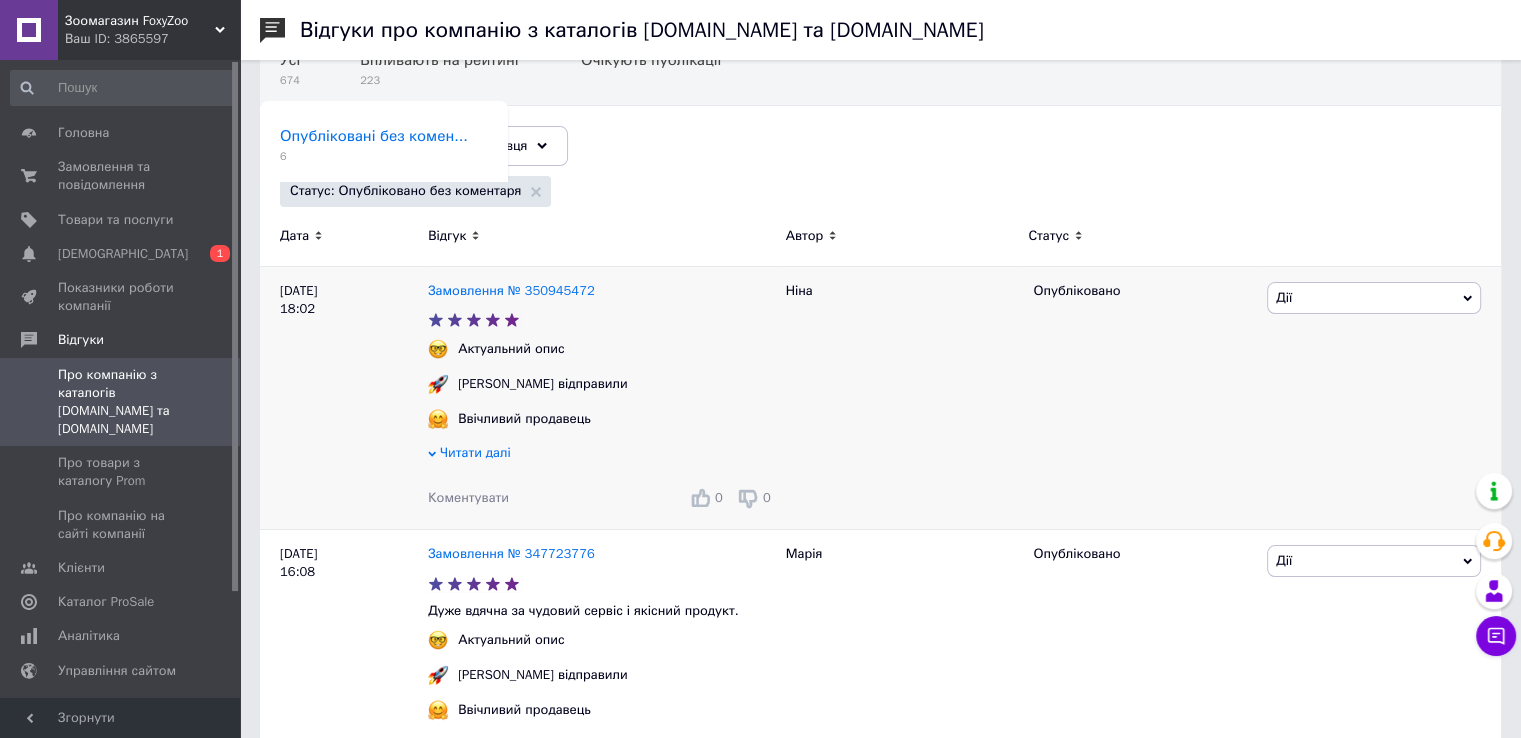 click on "Коментувати" at bounding box center (468, 497) 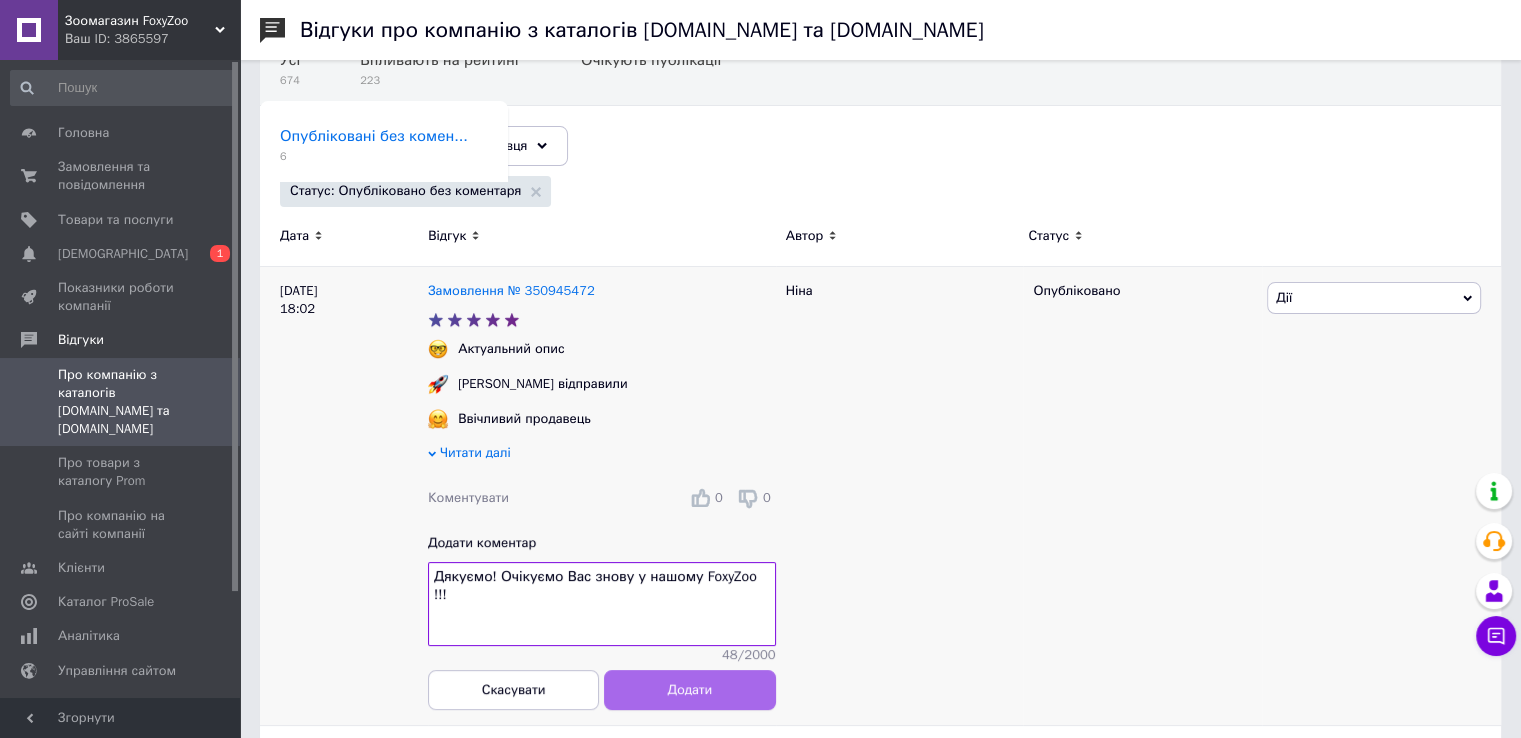 type on "Дякуємо! Очікуємо Вас знову у нашому FoxyZoo !!!" 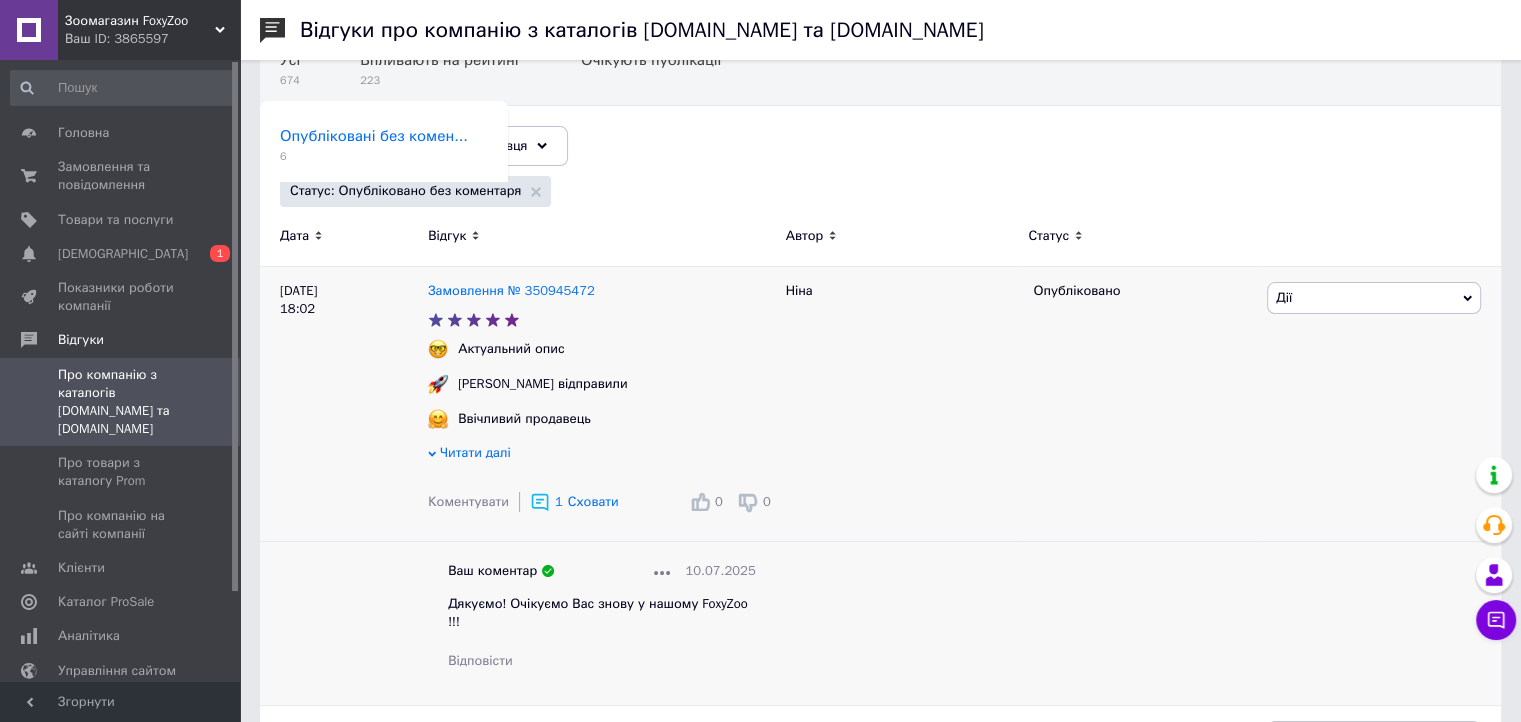click 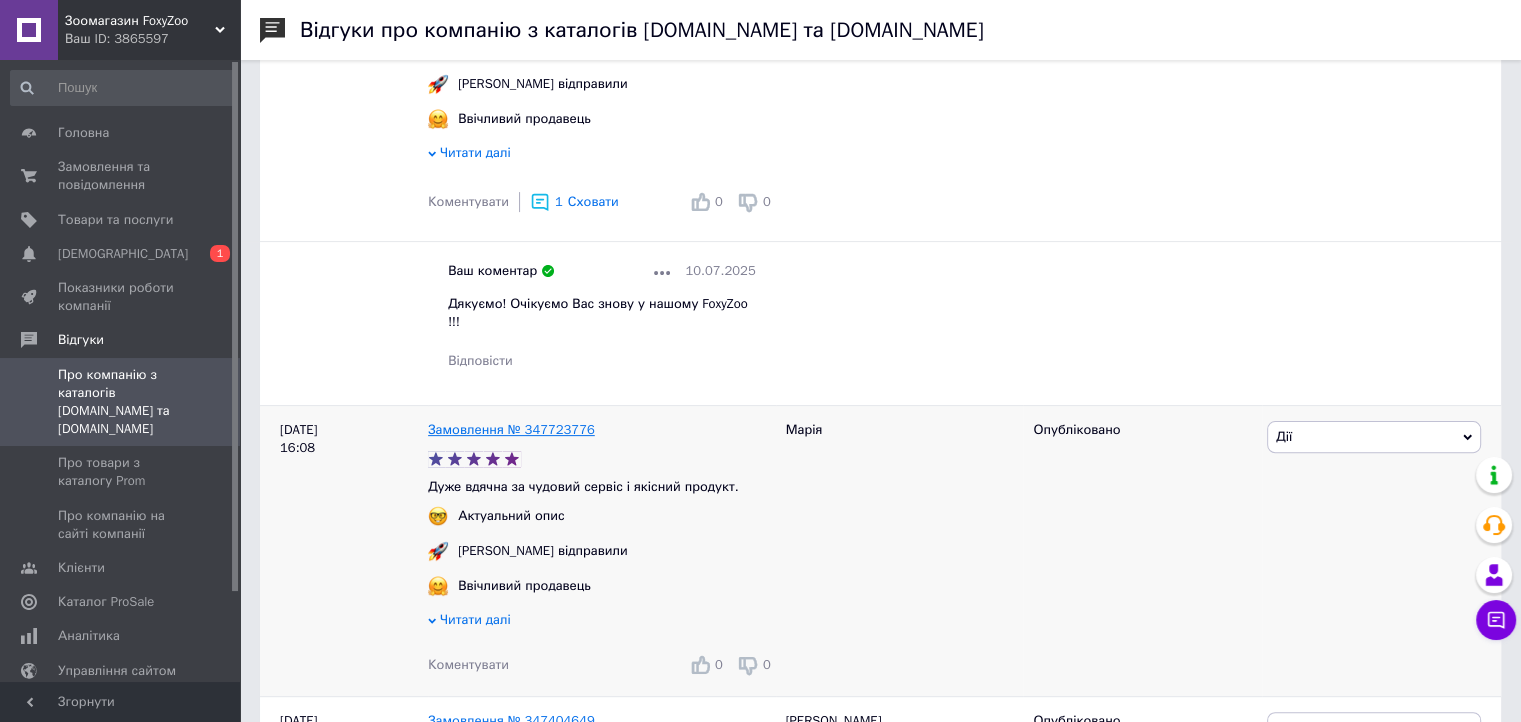 scroll, scrollTop: 700, scrollLeft: 0, axis: vertical 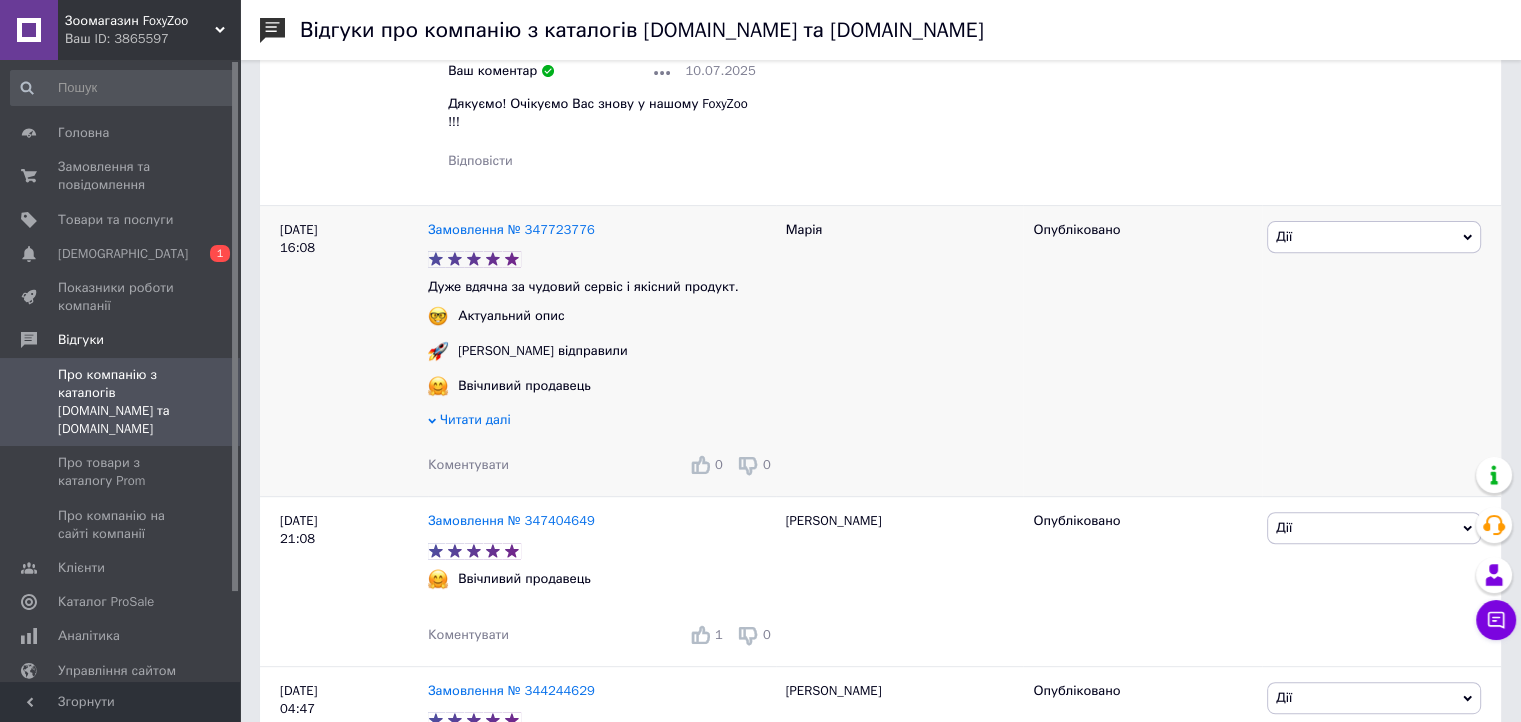 click on "Коментувати" at bounding box center [468, 464] 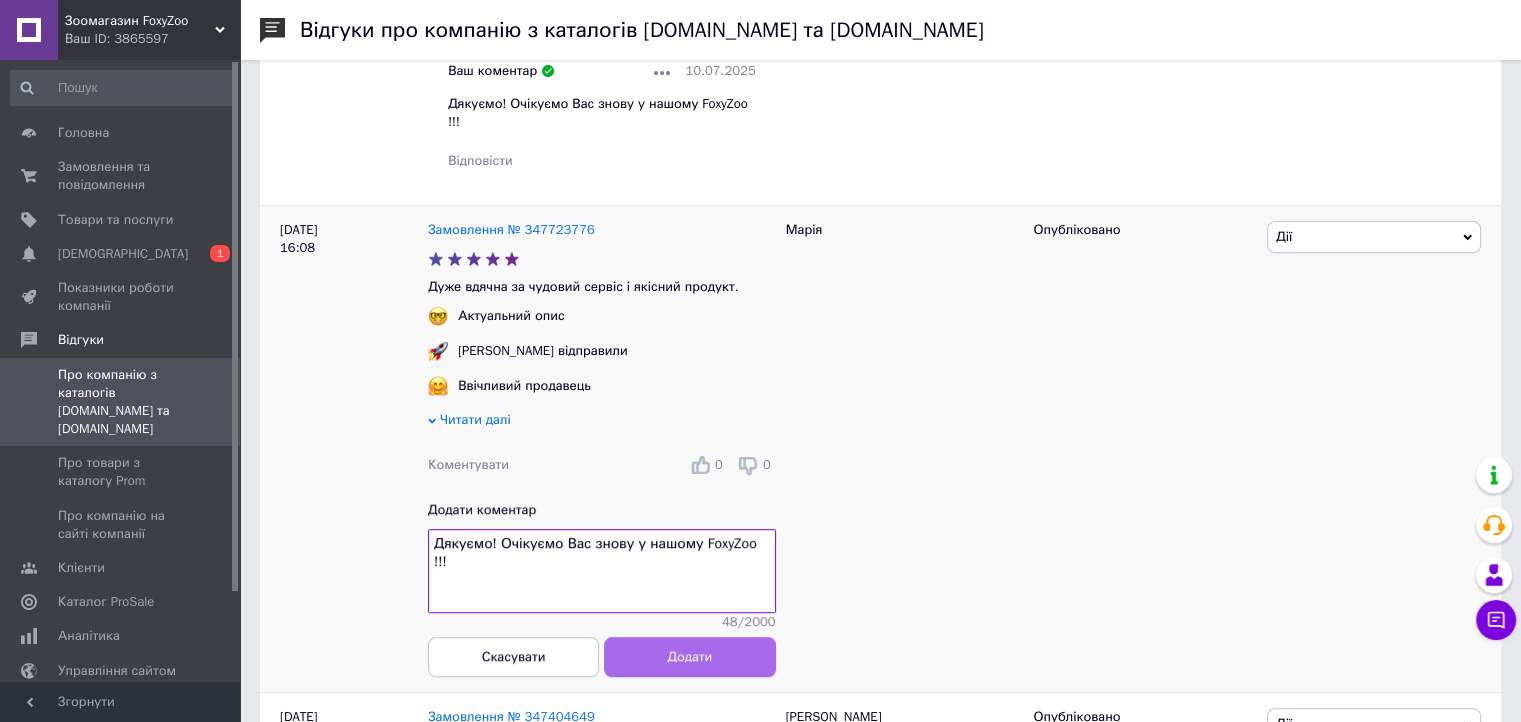 type on "Дякуємо! Очікуємо Вас знову у нашому FoxyZoo !!!" 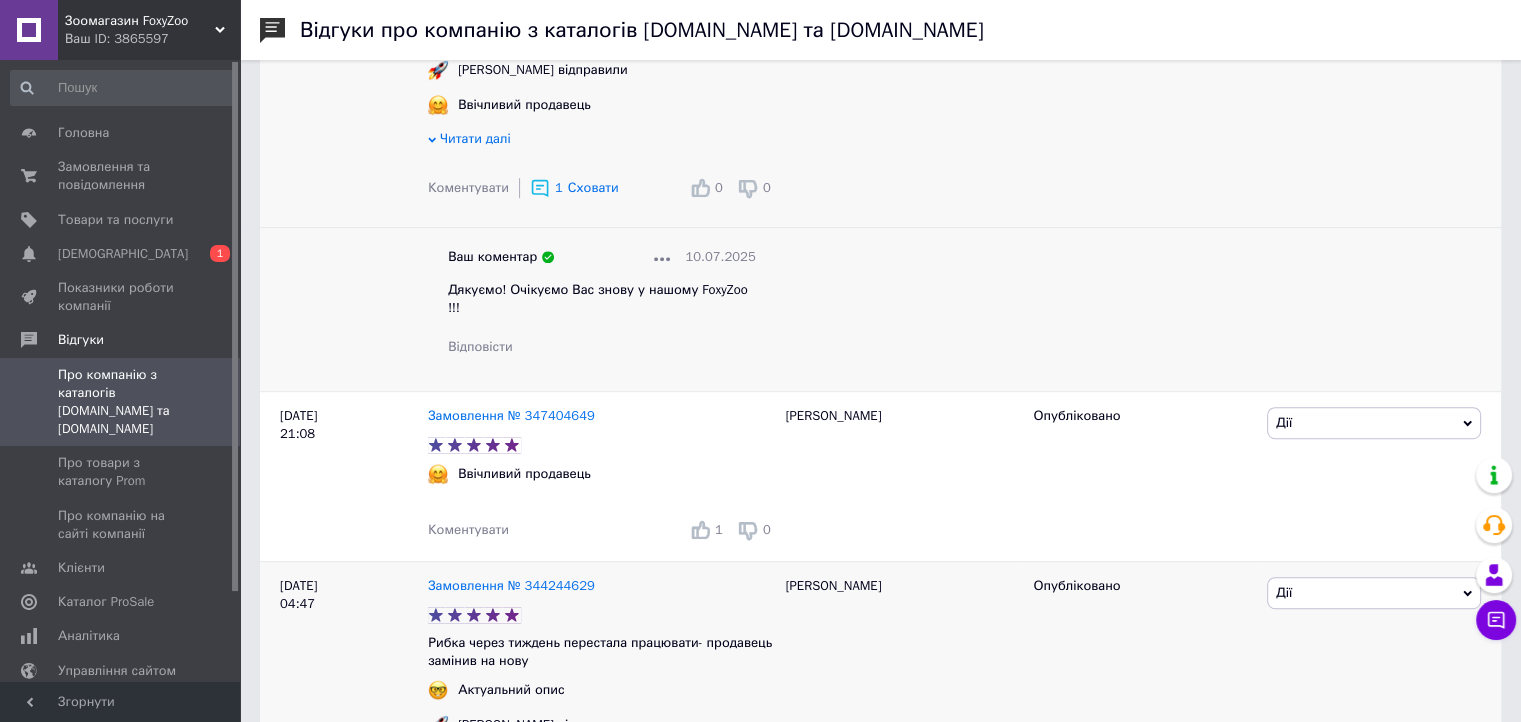 scroll, scrollTop: 1100, scrollLeft: 0, axis: vertical 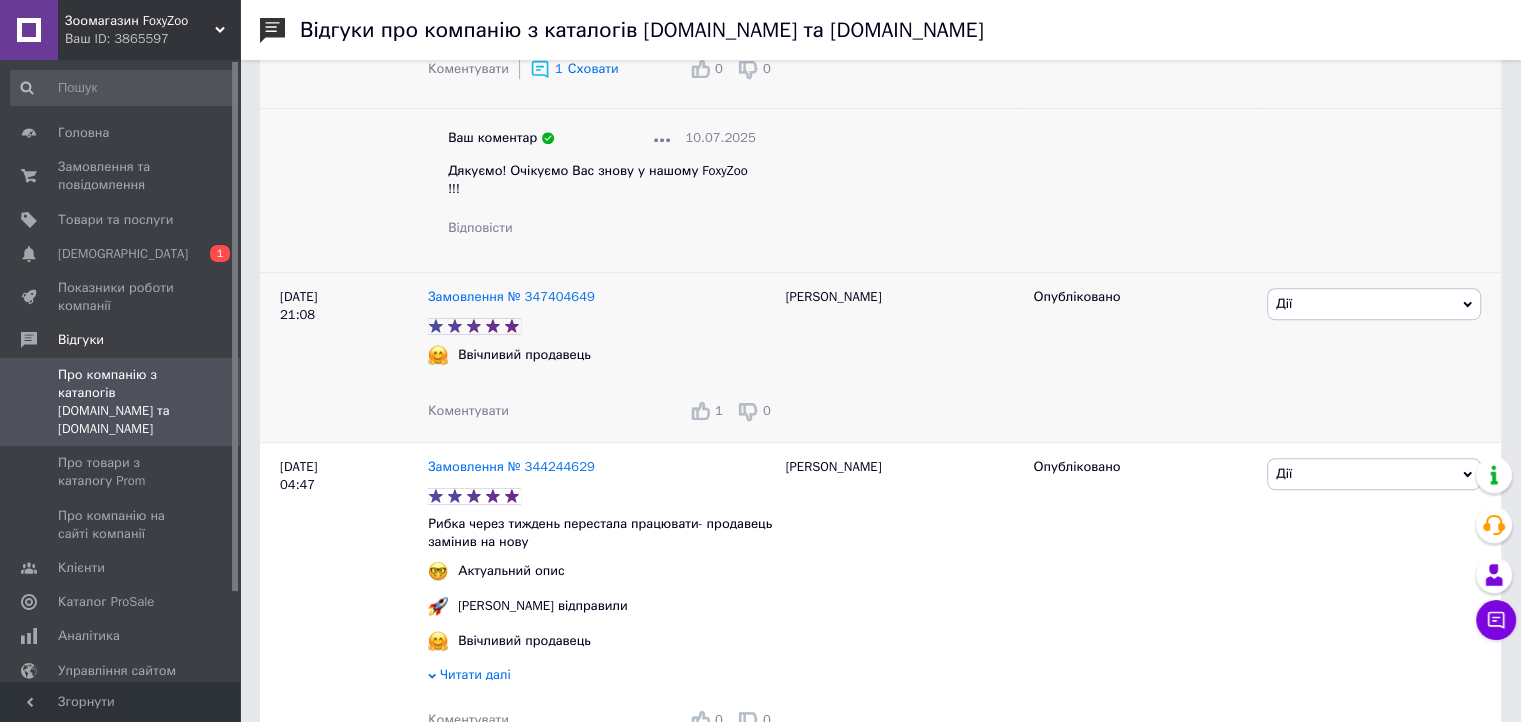 click on "Коментувати" at bounding box center [468, 410] 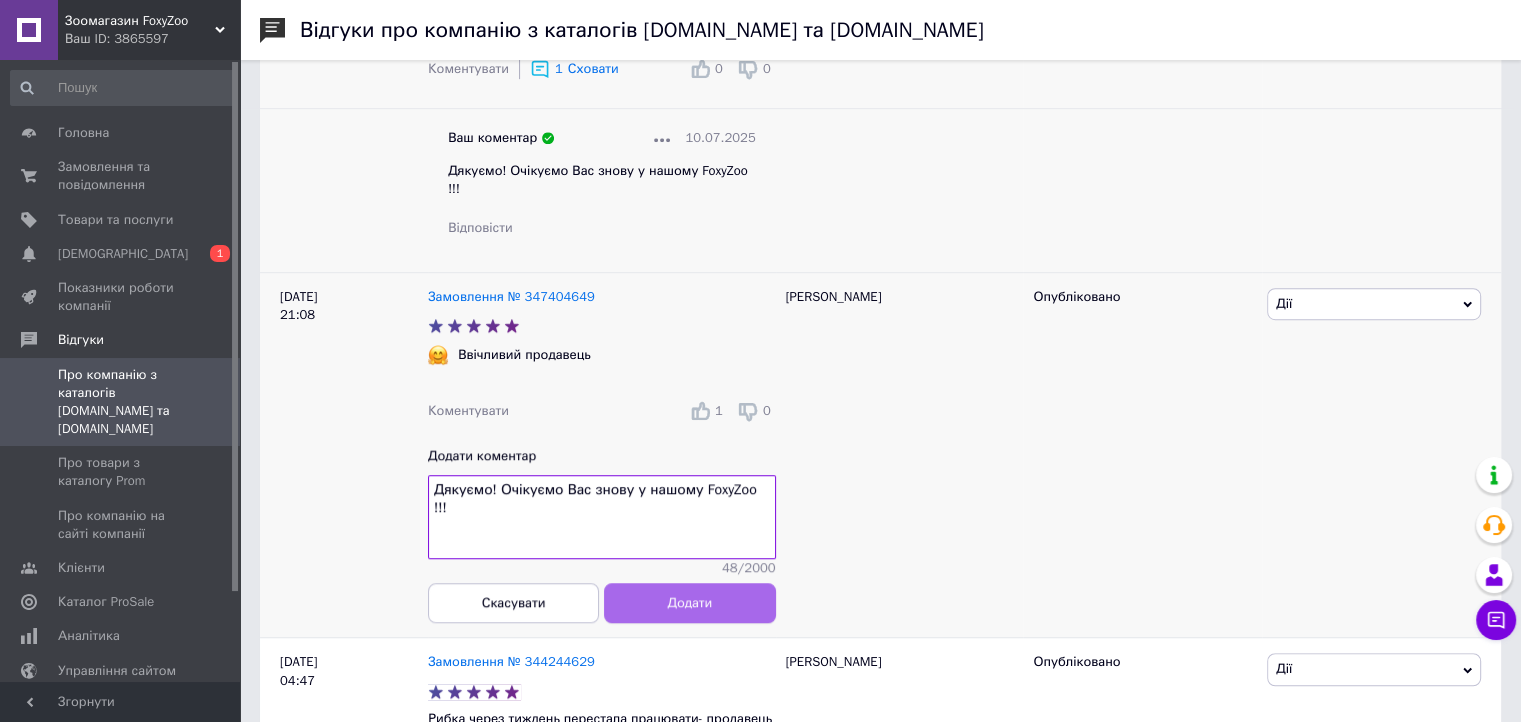 type on "Дякуємо! Очікуємо Вас знову у нашому FoxyZoo !!!" 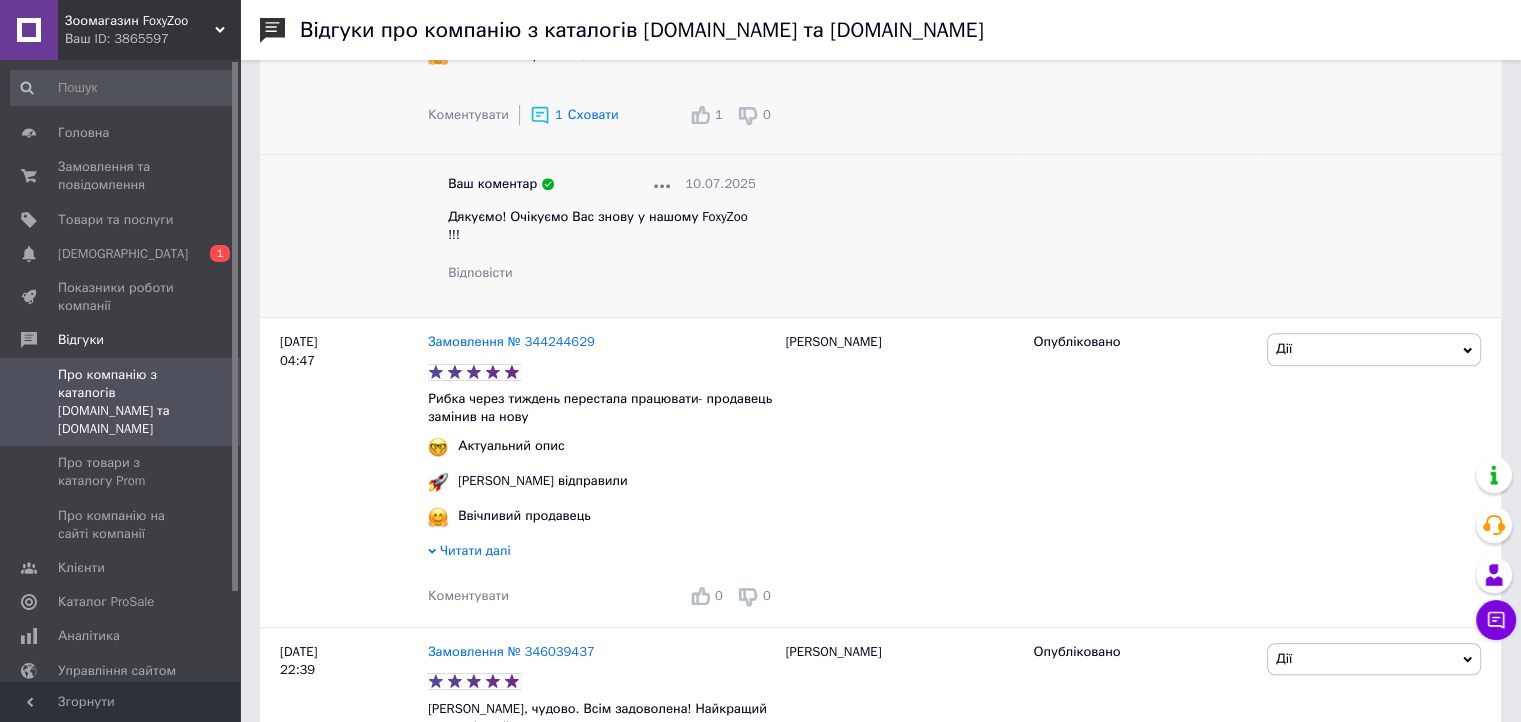 scroll, scrollTop: 1500, scrollLeft: 0, axis: vertical 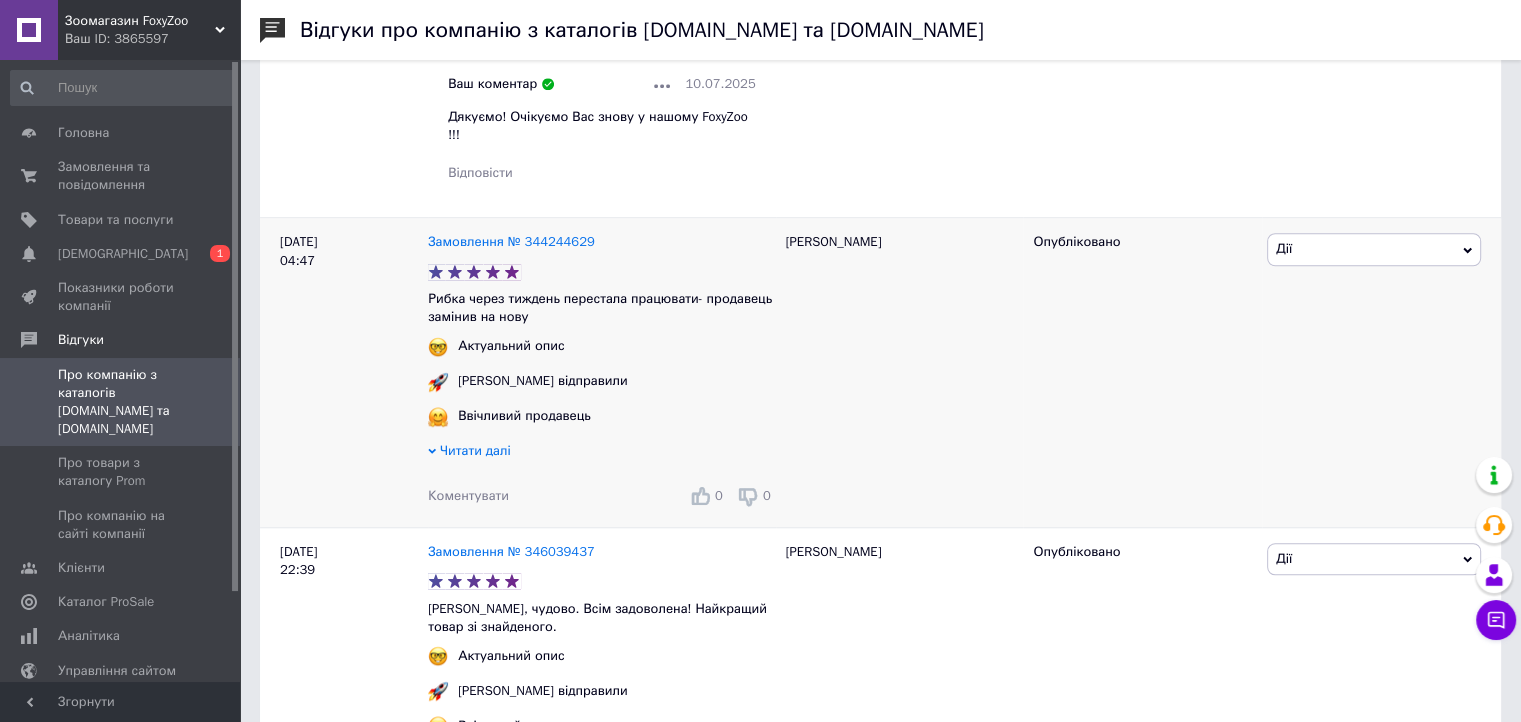 click on "Коментувати" at bounding box center (468, 495) 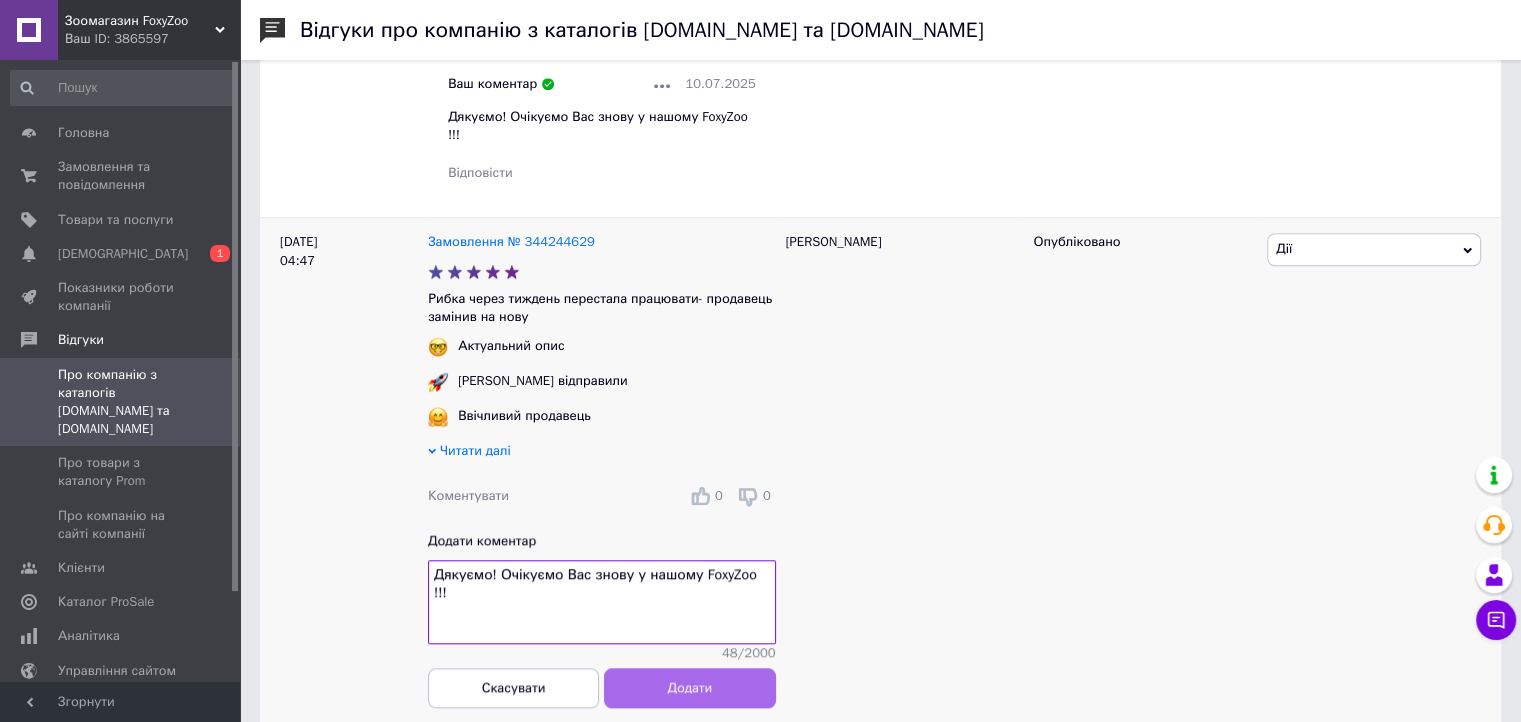 type on "Дякуємо! Очікуємо Вас знову у нашому FoxyZoo !!!" 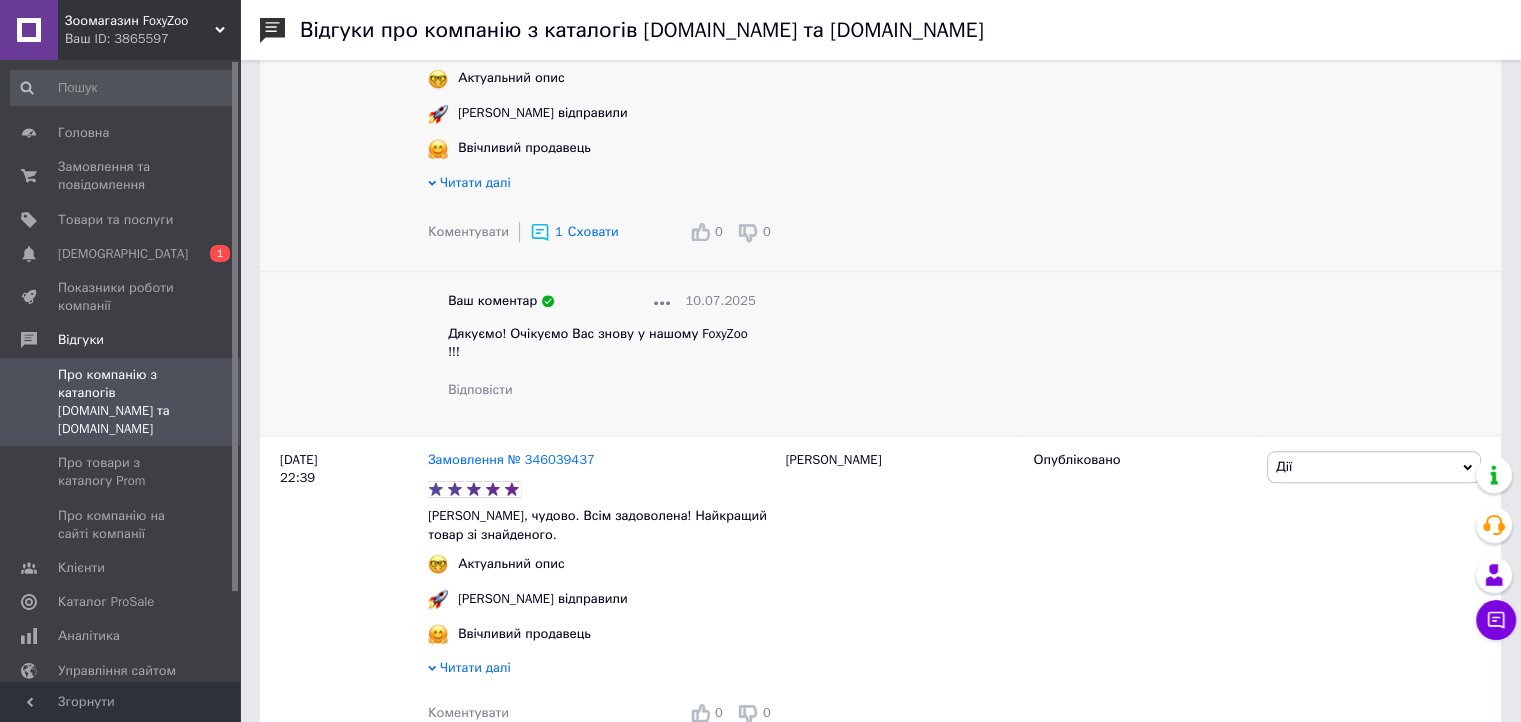 scroll, scrollTop: 1900, scrollLeft: 0, axis: vertical 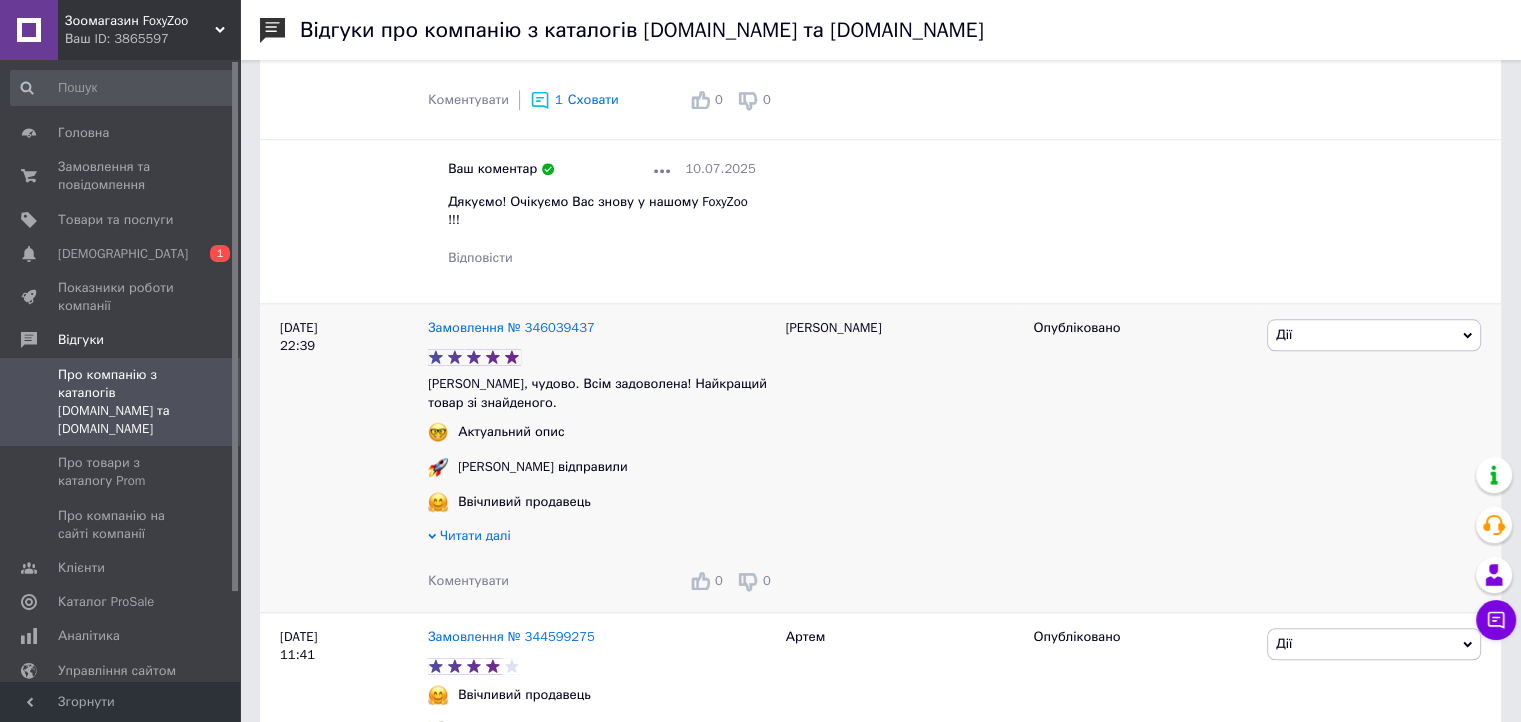 click on "Коментувати" at bounding box center (468, 580) 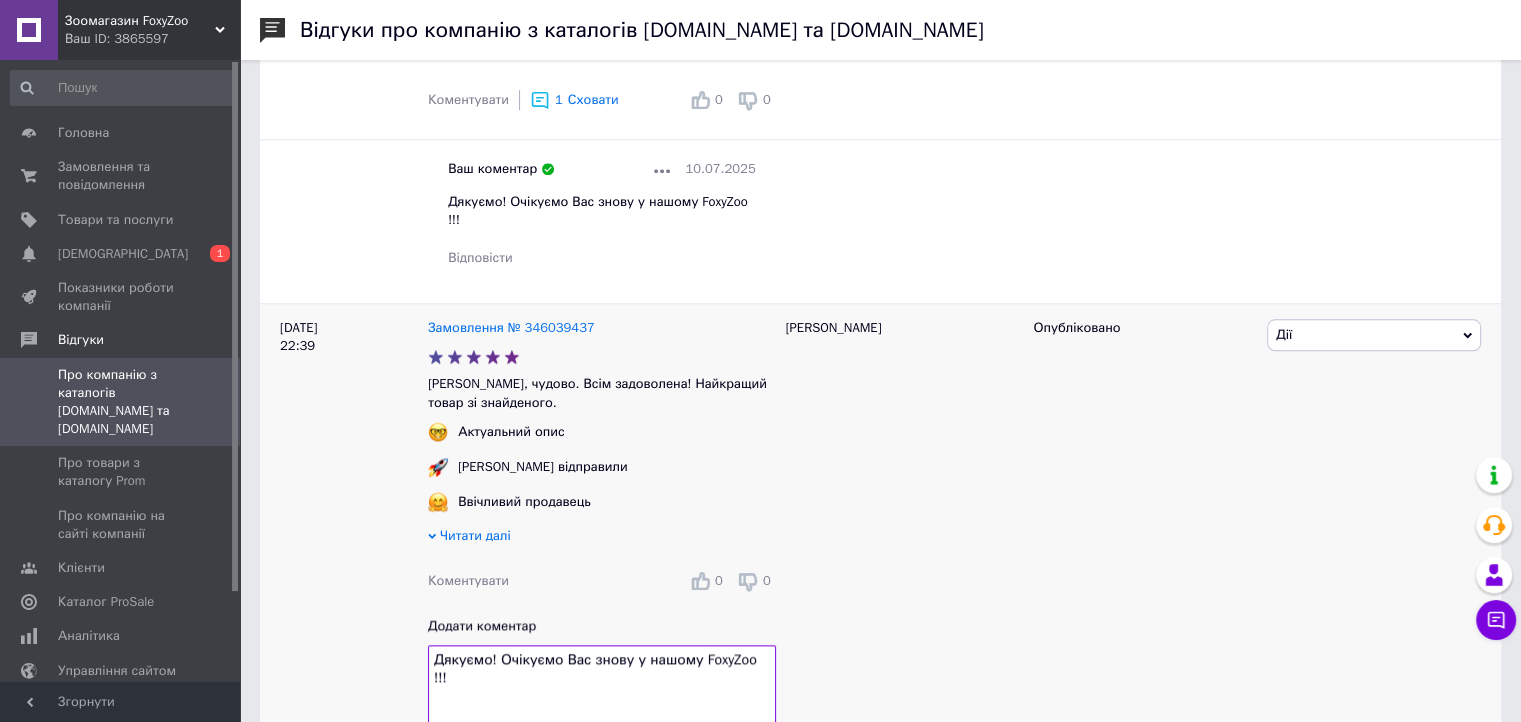 type on "Дякуємо! Очікуємо Вас знову у нашому FoxyZoo !!!" 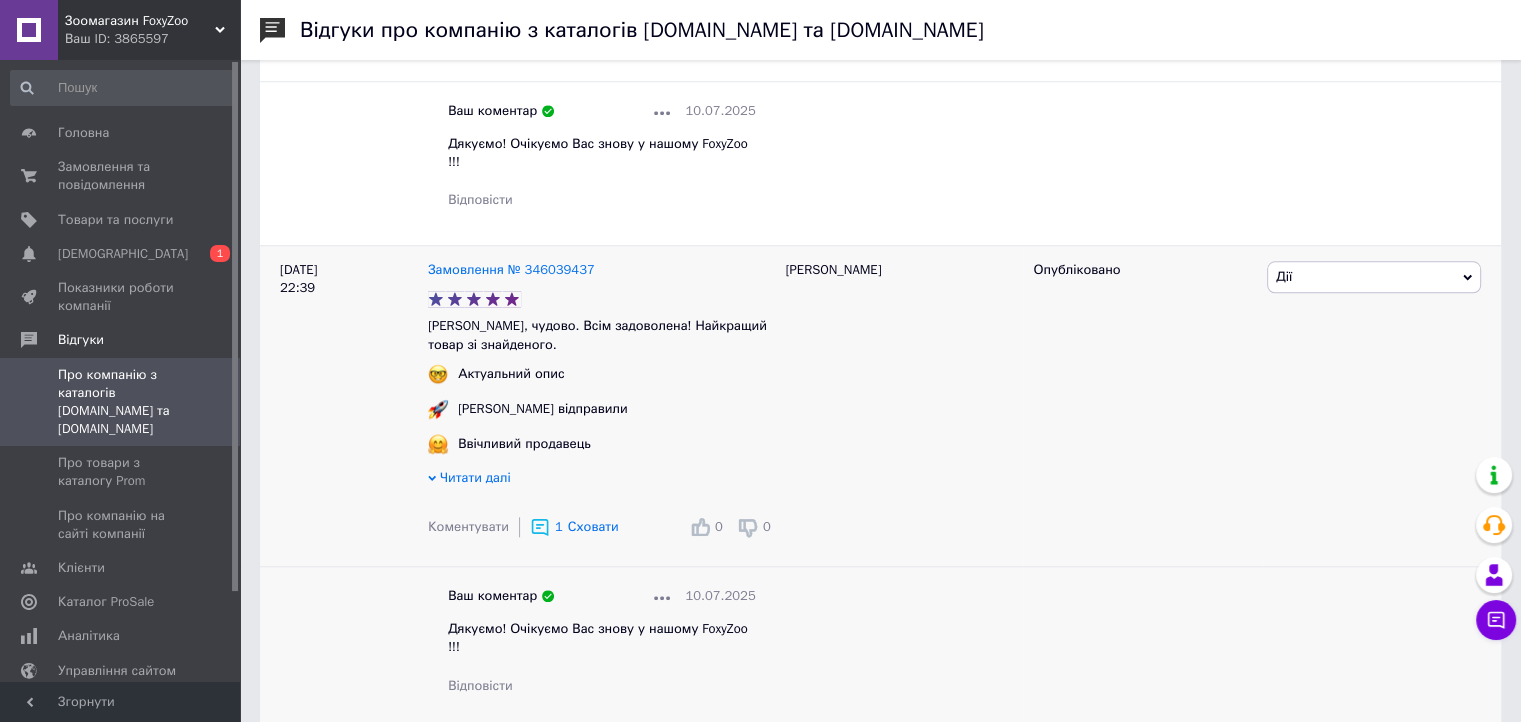 scroll, scrollTop: 2120, scrollLeft: 0, axis: vertical 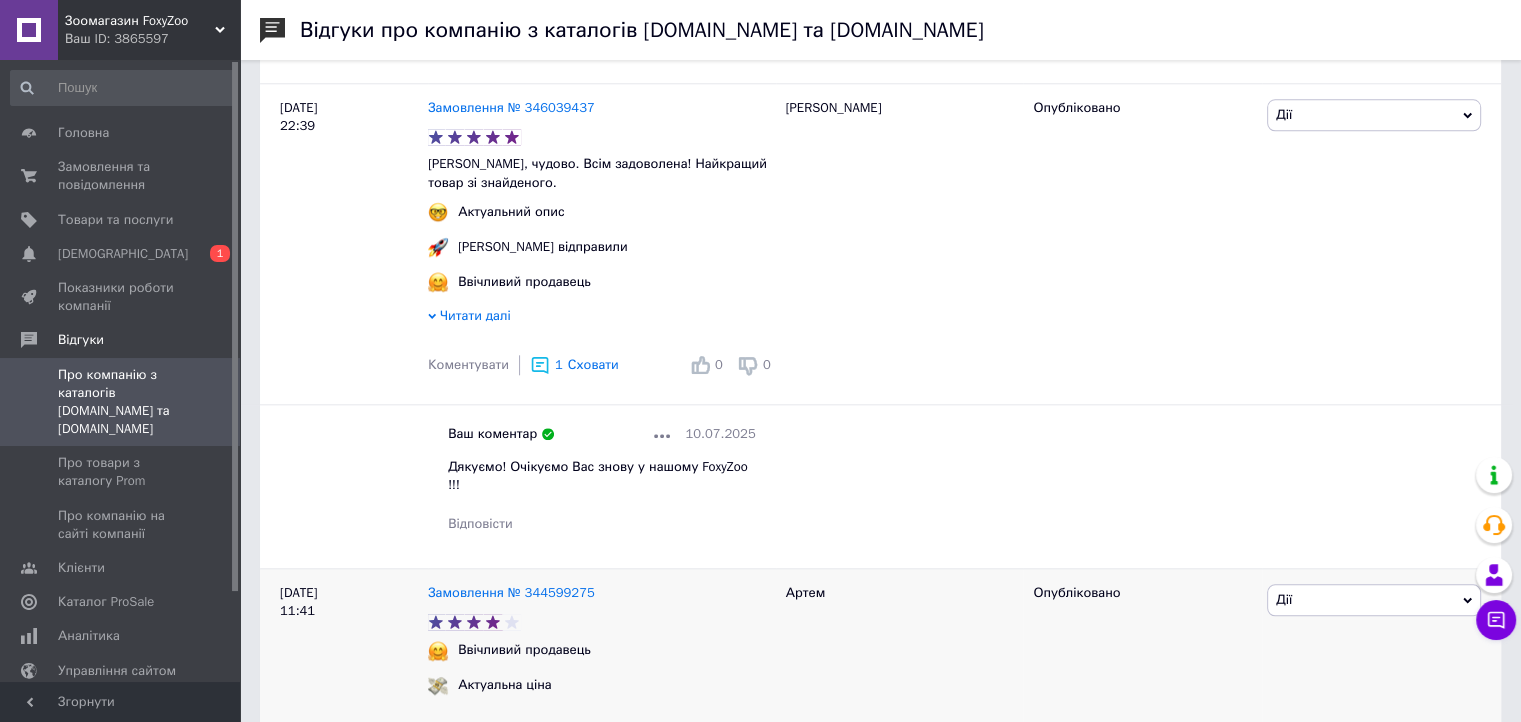 click on "Коментувати" at bounding box center (468, 741) 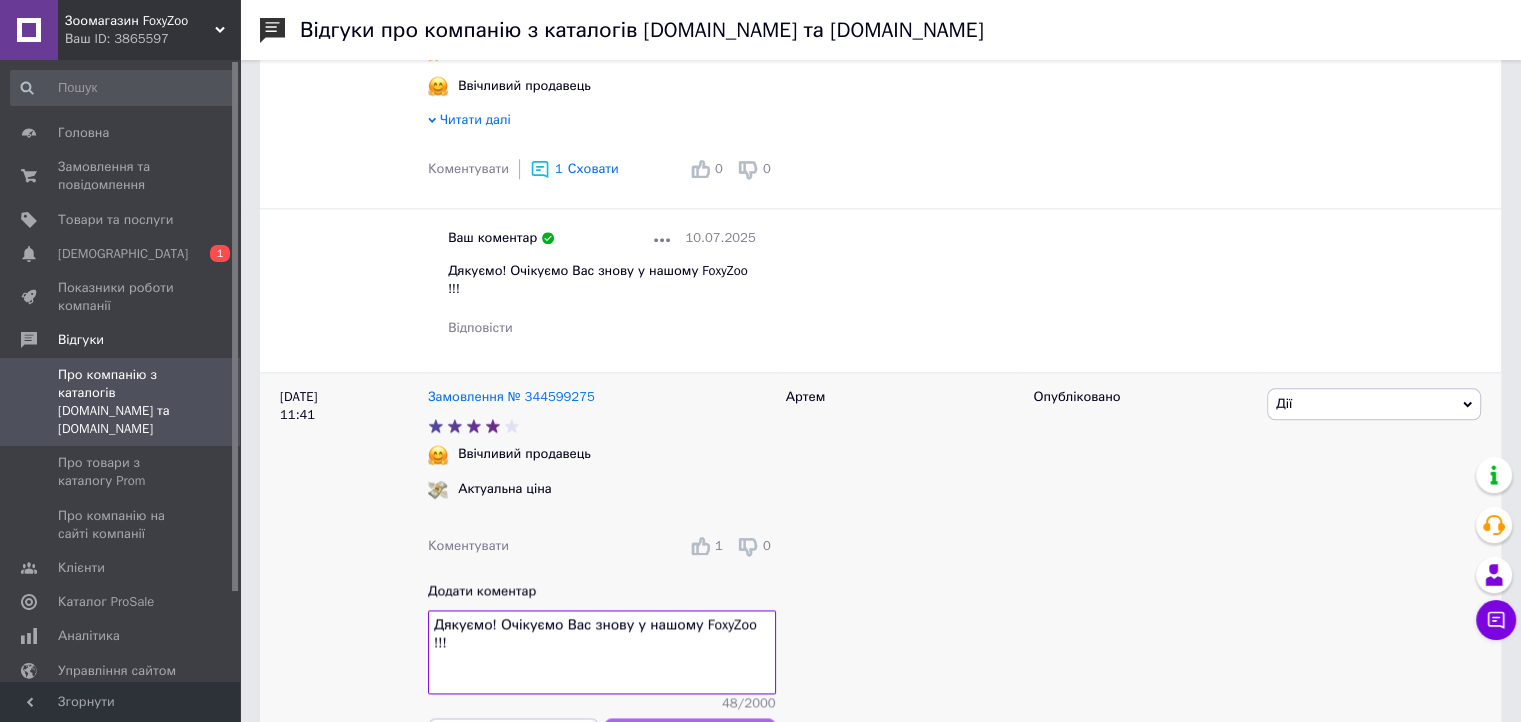 type on "Дякуємо! Очікуємо Вас знову у нашому FoxyZoo !!!" 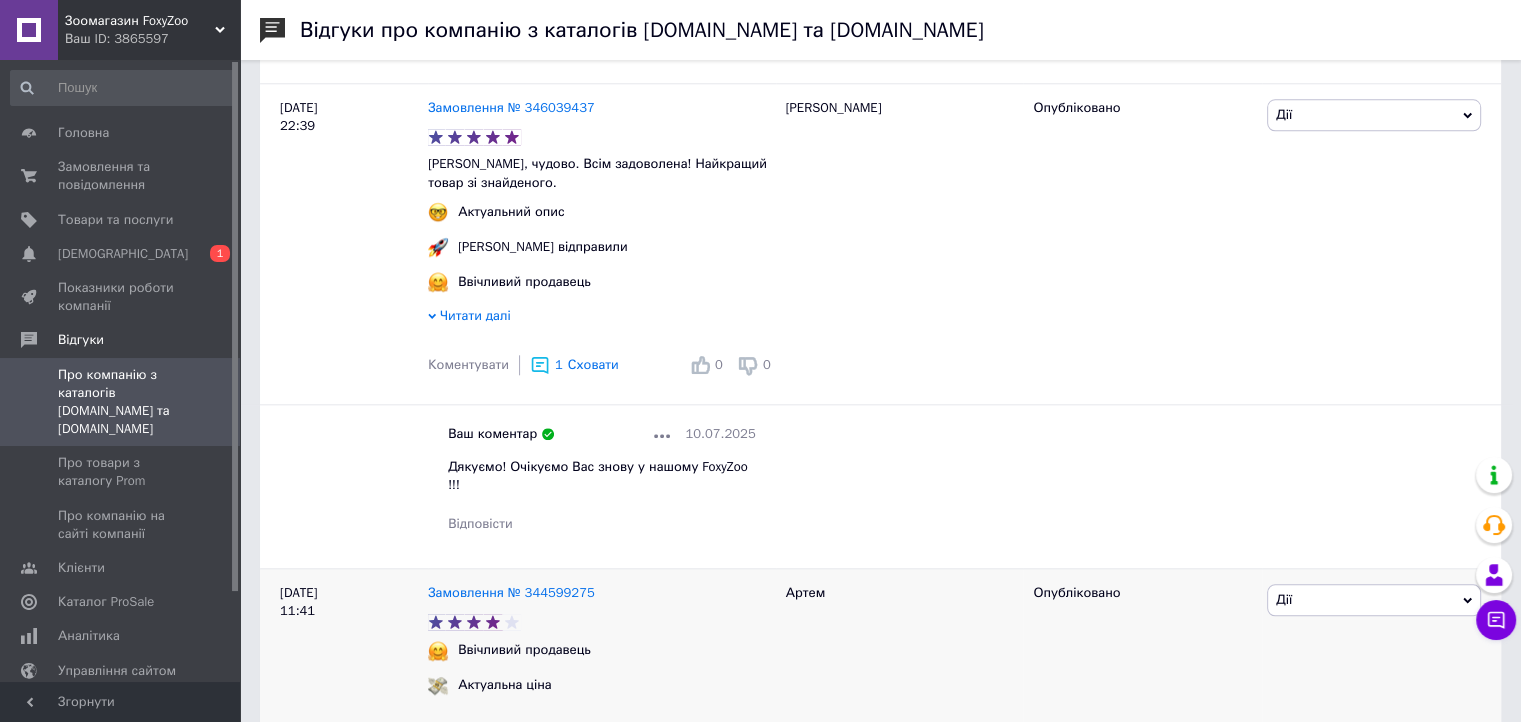 scroll, scrollTop: 2277, scrollLeft: 0, axis: vertical 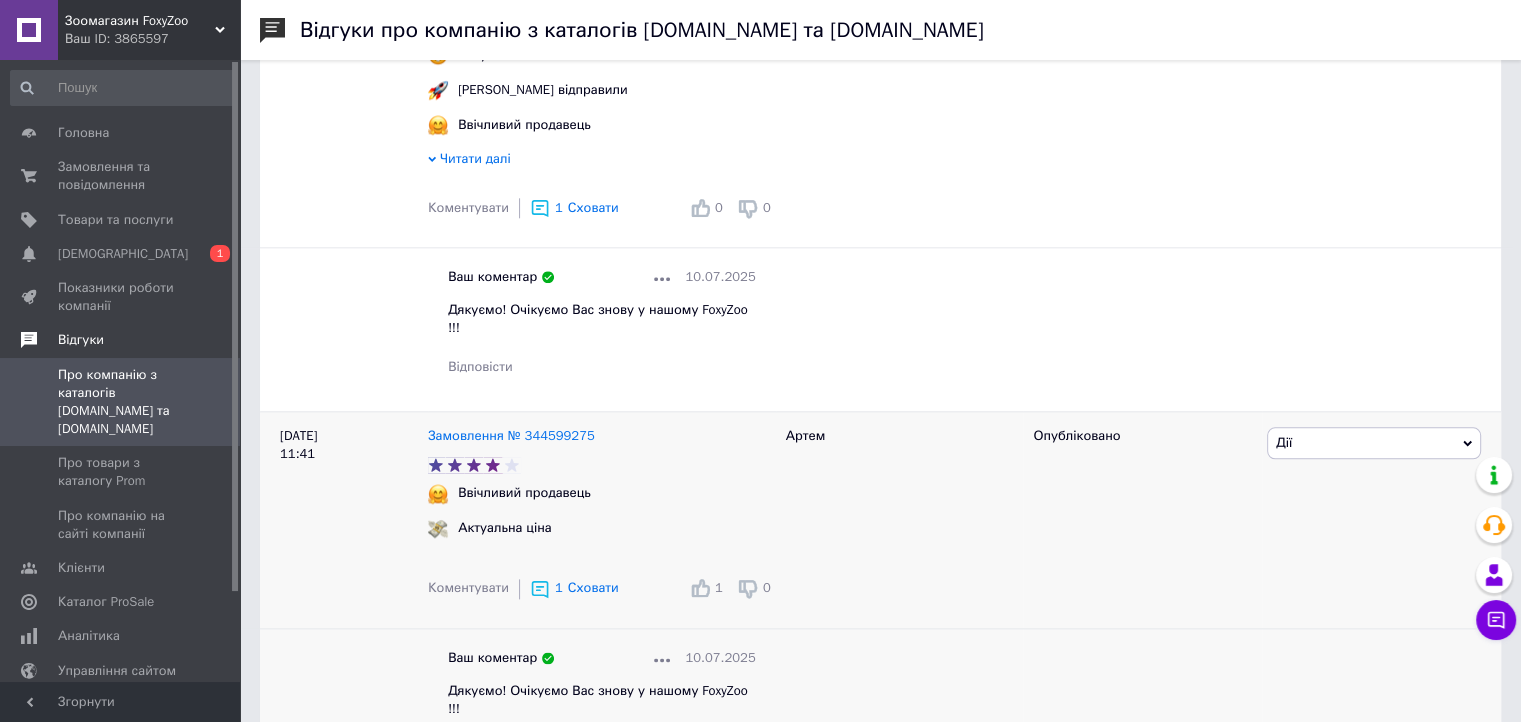 click on "Відгуки" at bounding box center [81, 340] 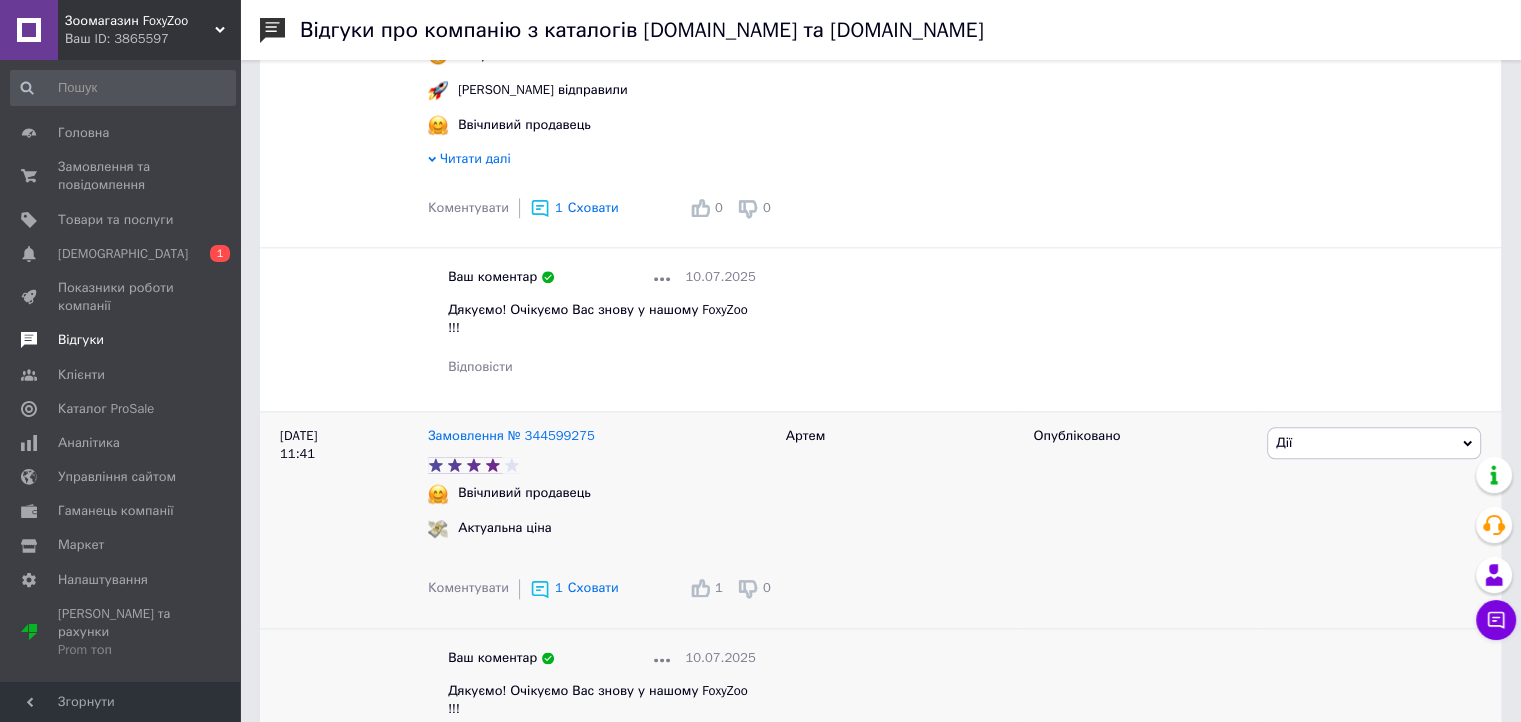 click on "Відгуки" at bounding box center [81, 340] 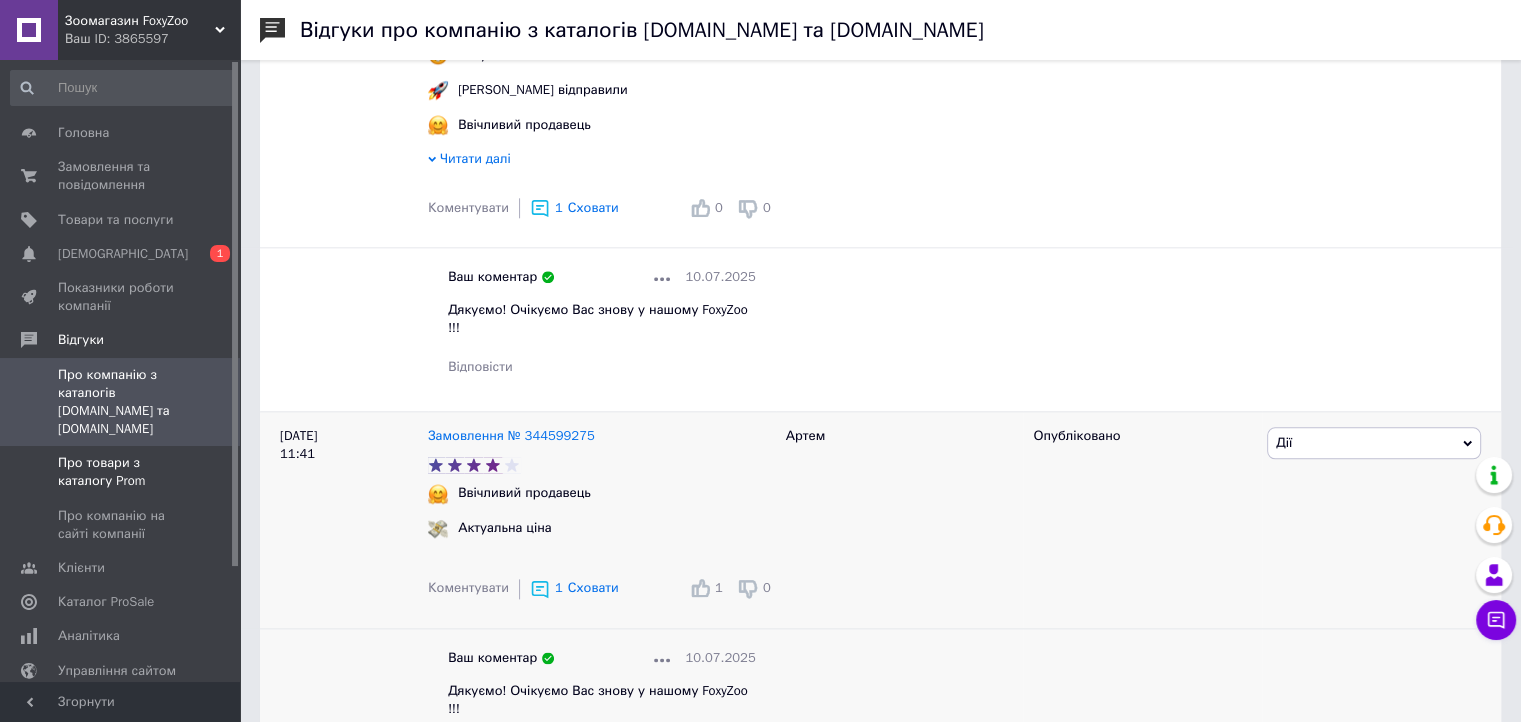 click on "Про товари з каталогу Prom" at bounding box center [121, 472] 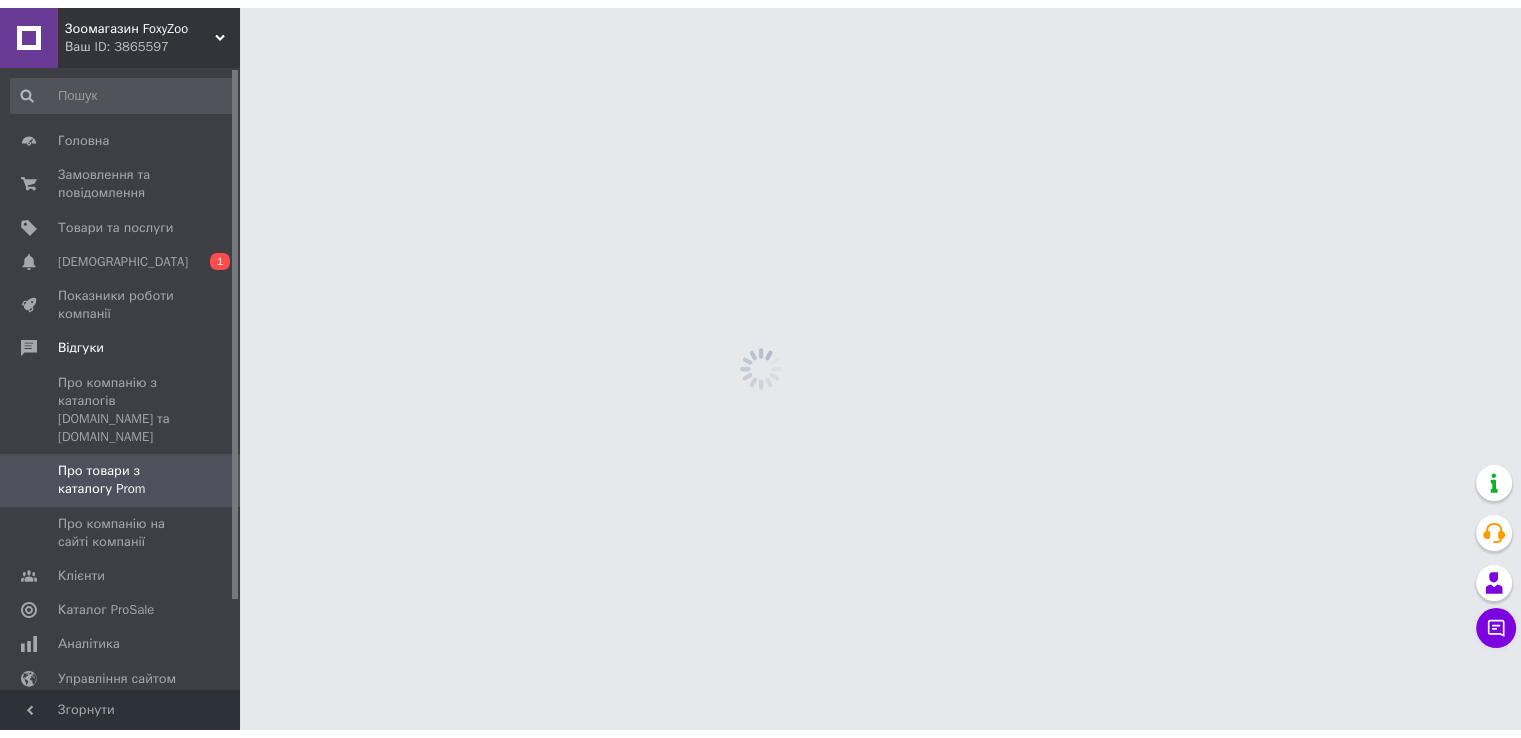 scroll, scrollTop: 0, scrollLeft: 0, axis: both 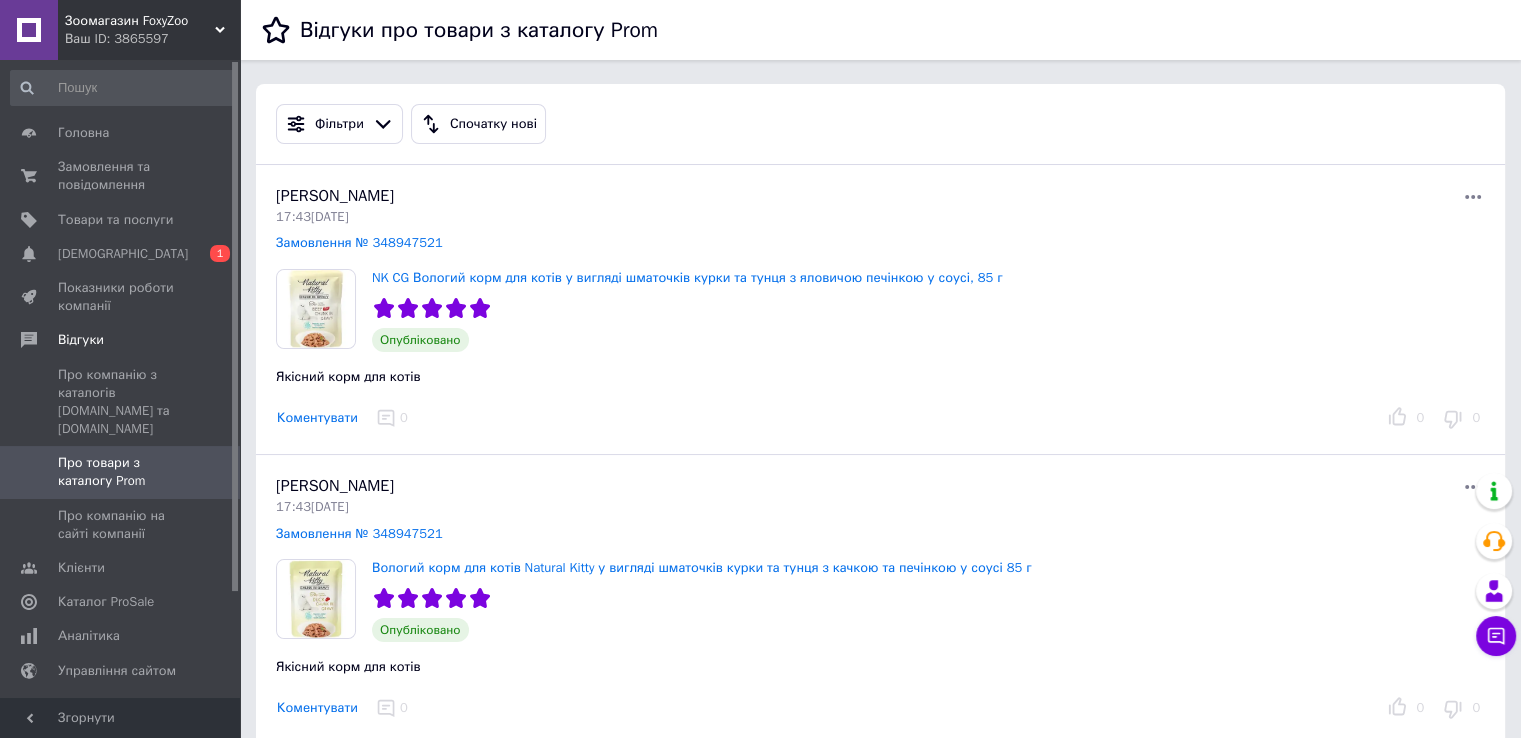 click on "Коментувати" at bounding box center [317, 418] 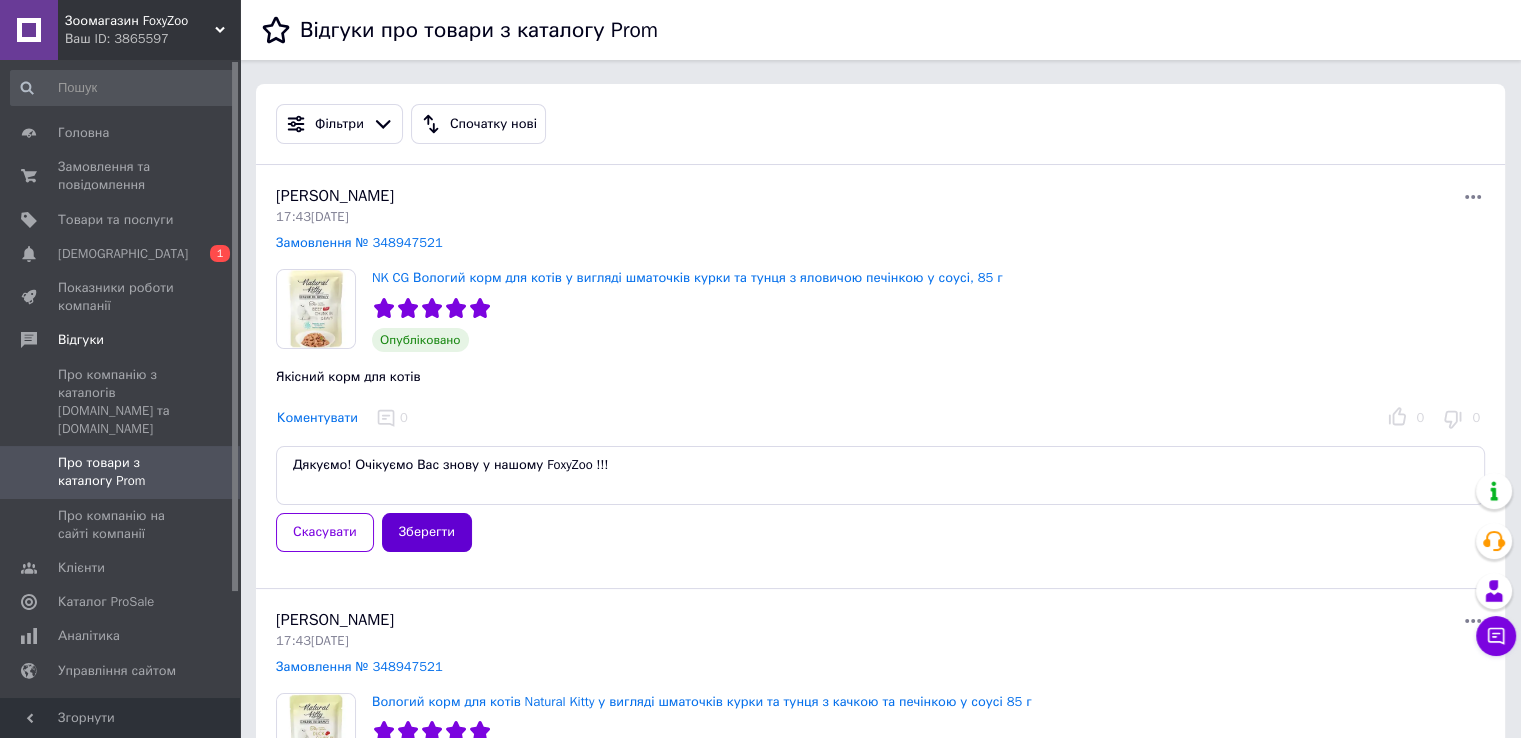 type on "Дякуємо! Очікуємо Вас знову у нашому FoxyZoo !!!" 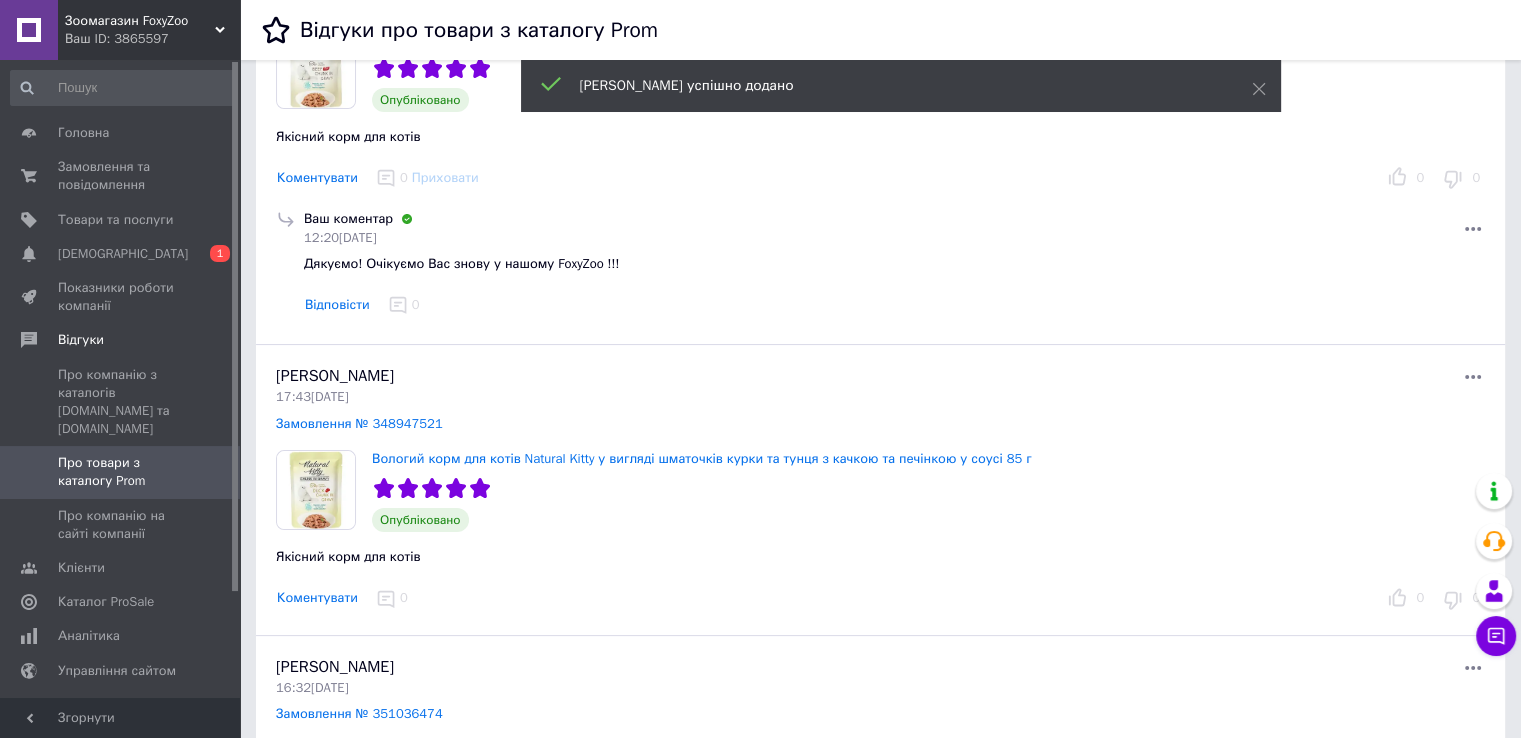 scroll, scrollTop: 300, scrollLeft: 0, axis: vertical 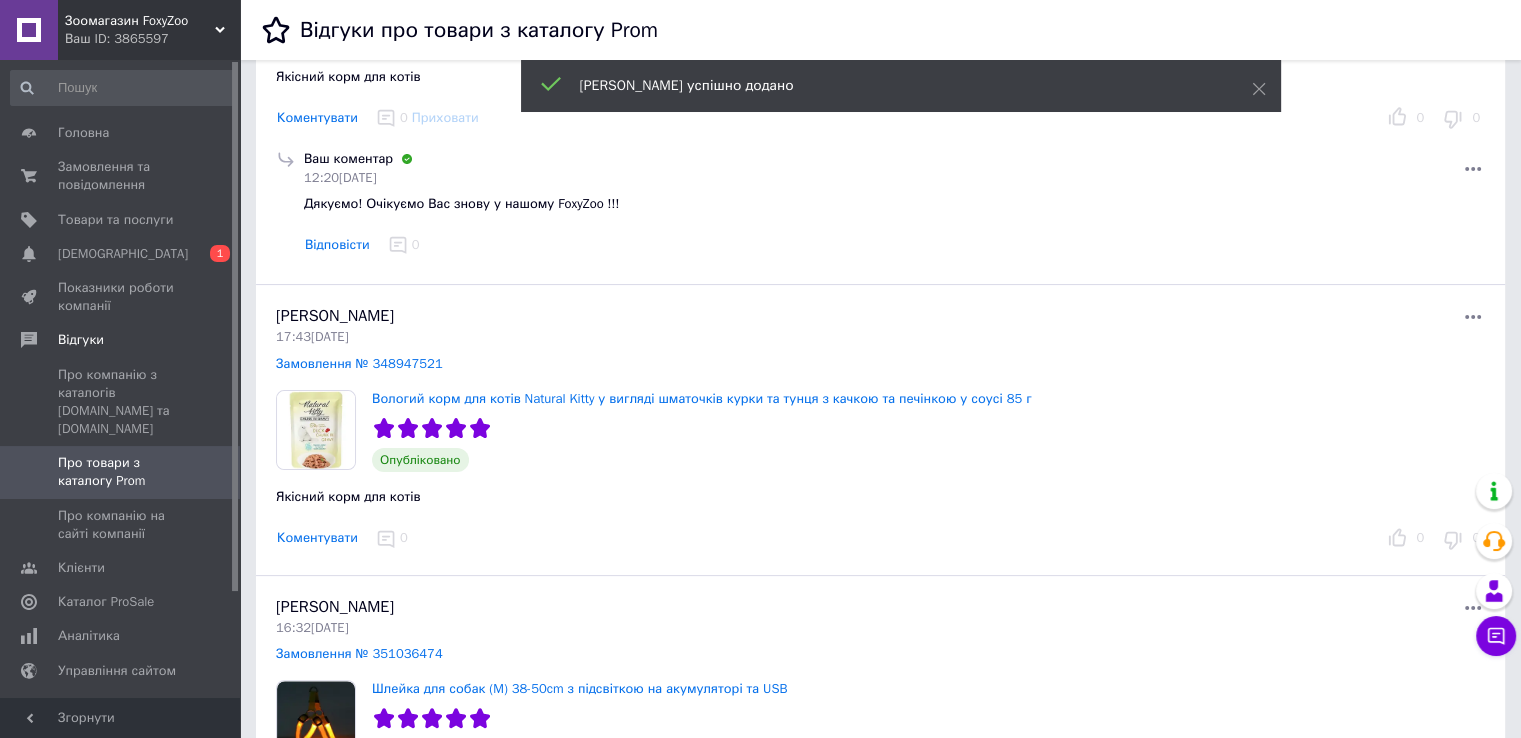 click on "Коментувати" at bounding box center [317, 538] 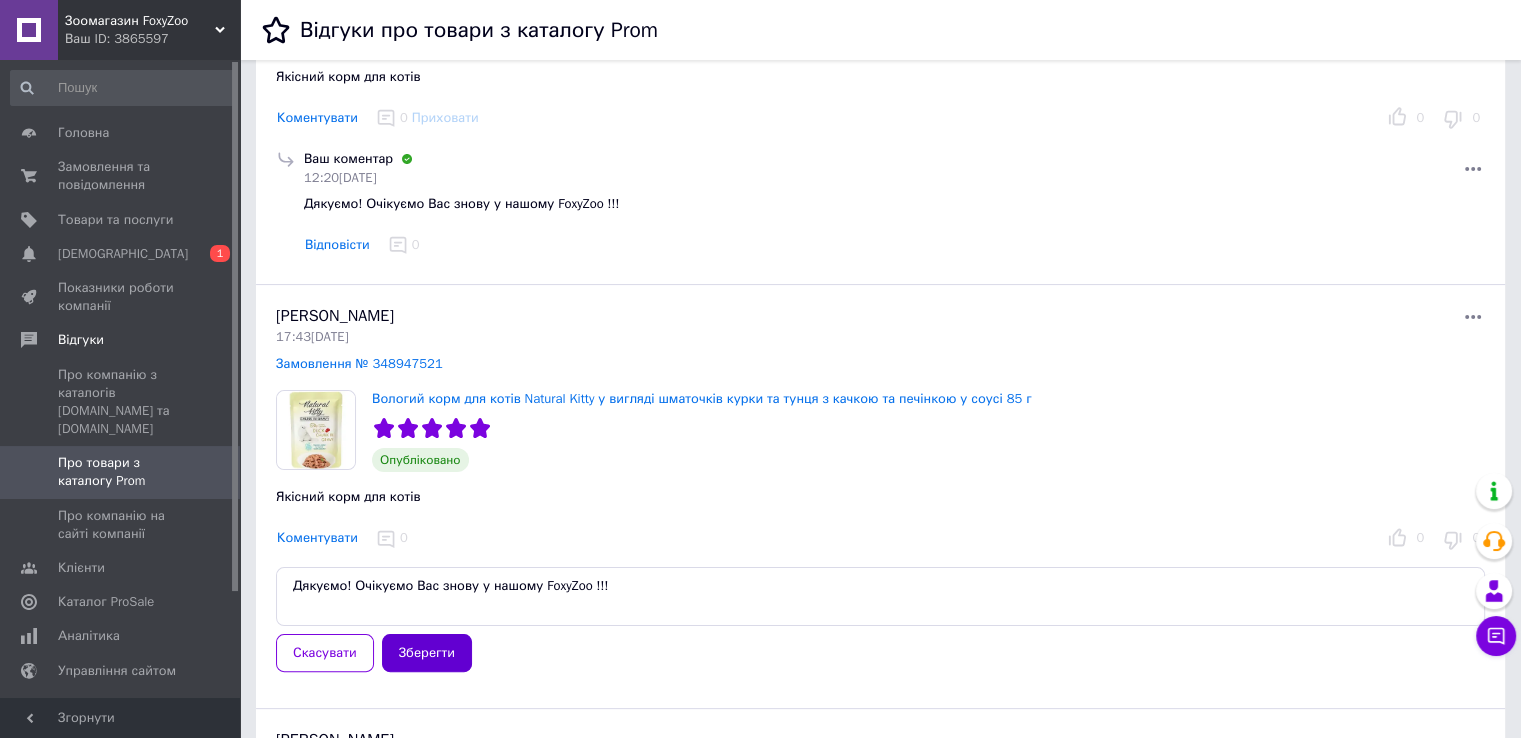 type on "Дякуємо! Очікуємо Вас знову у нашому FoxyZoo !!!" 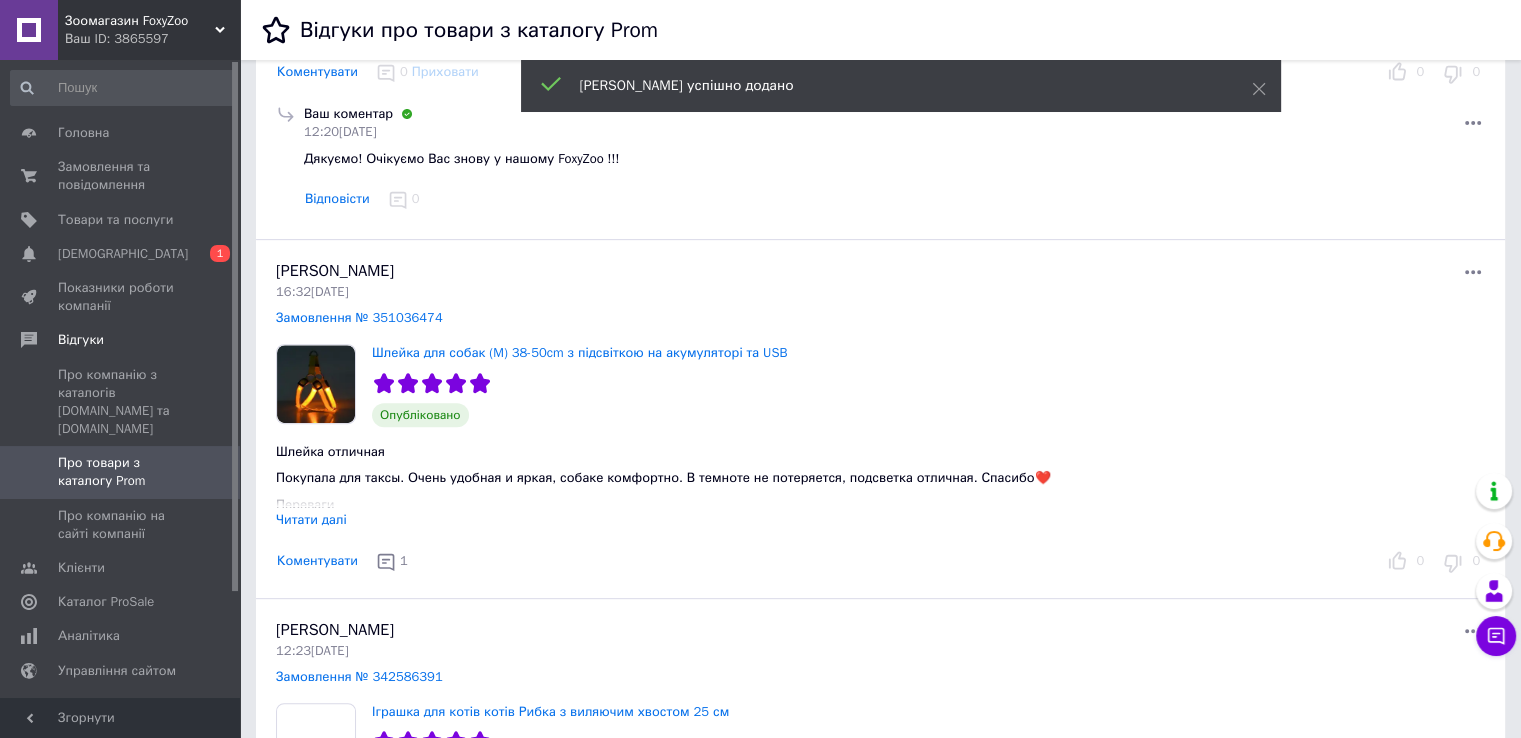 scroll, scrollTop: 800, scrollLeft: 0, axis: vertical 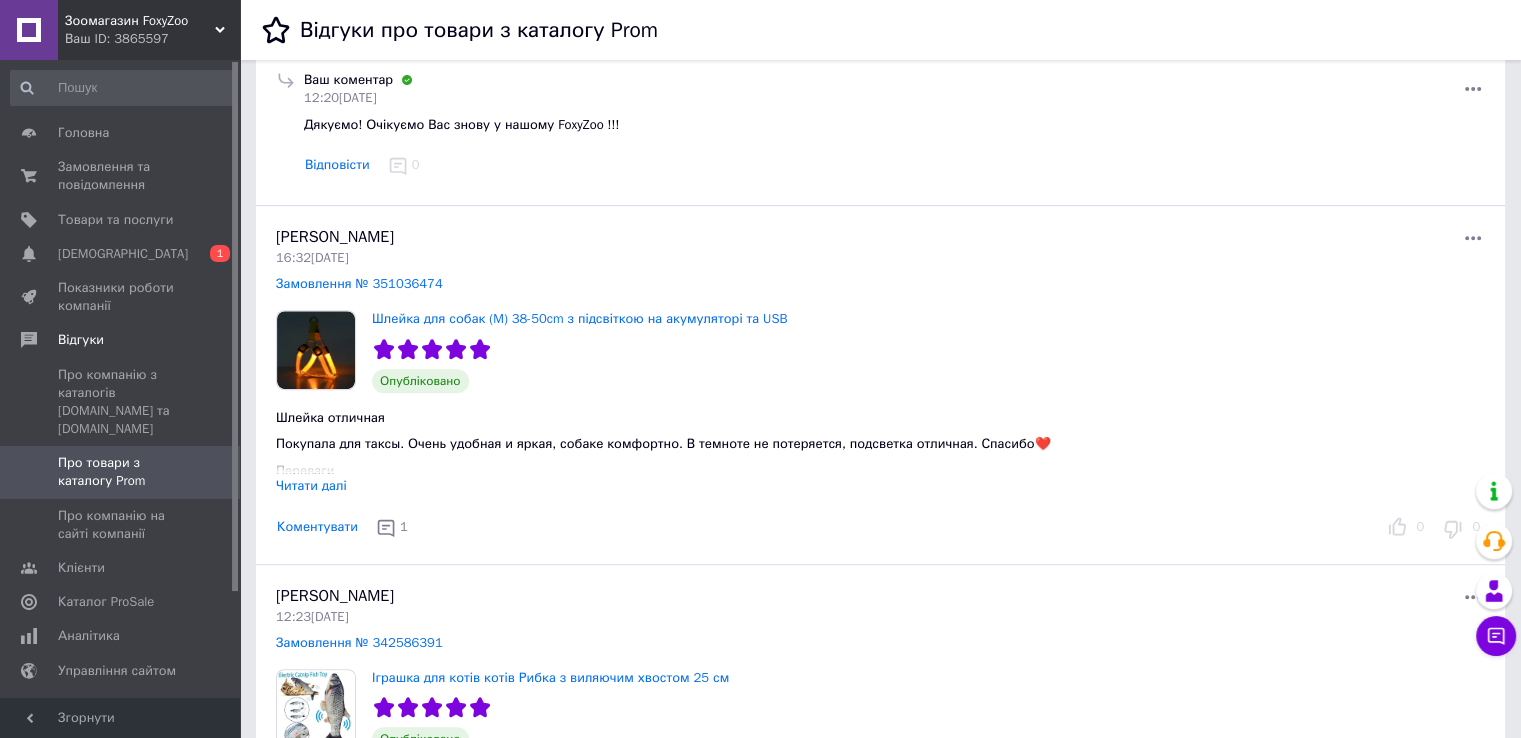 click on "Коментувати" at bounding box center (317, 527) 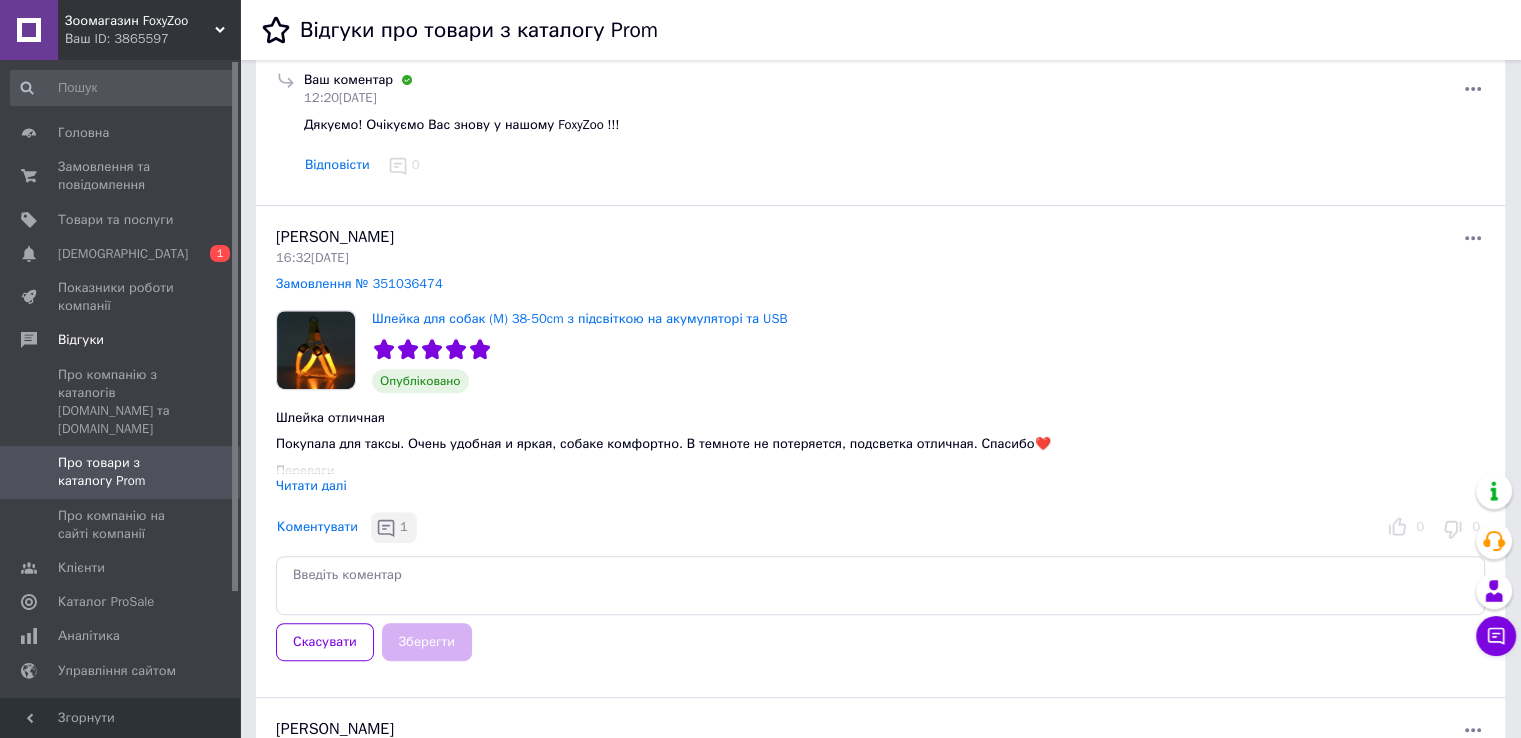 click 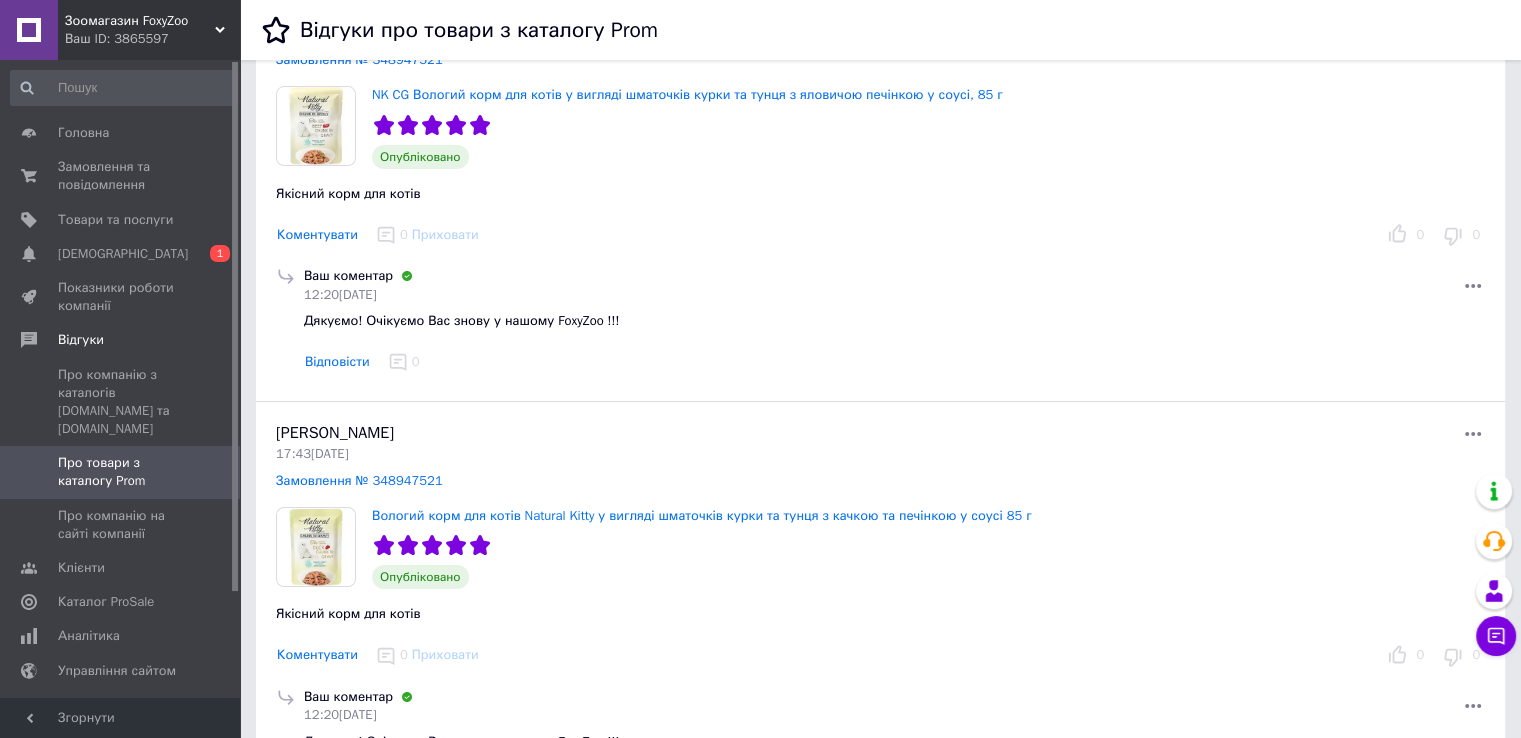 scroll, scrollTop: 0, scrollLeft: 0, axis: both 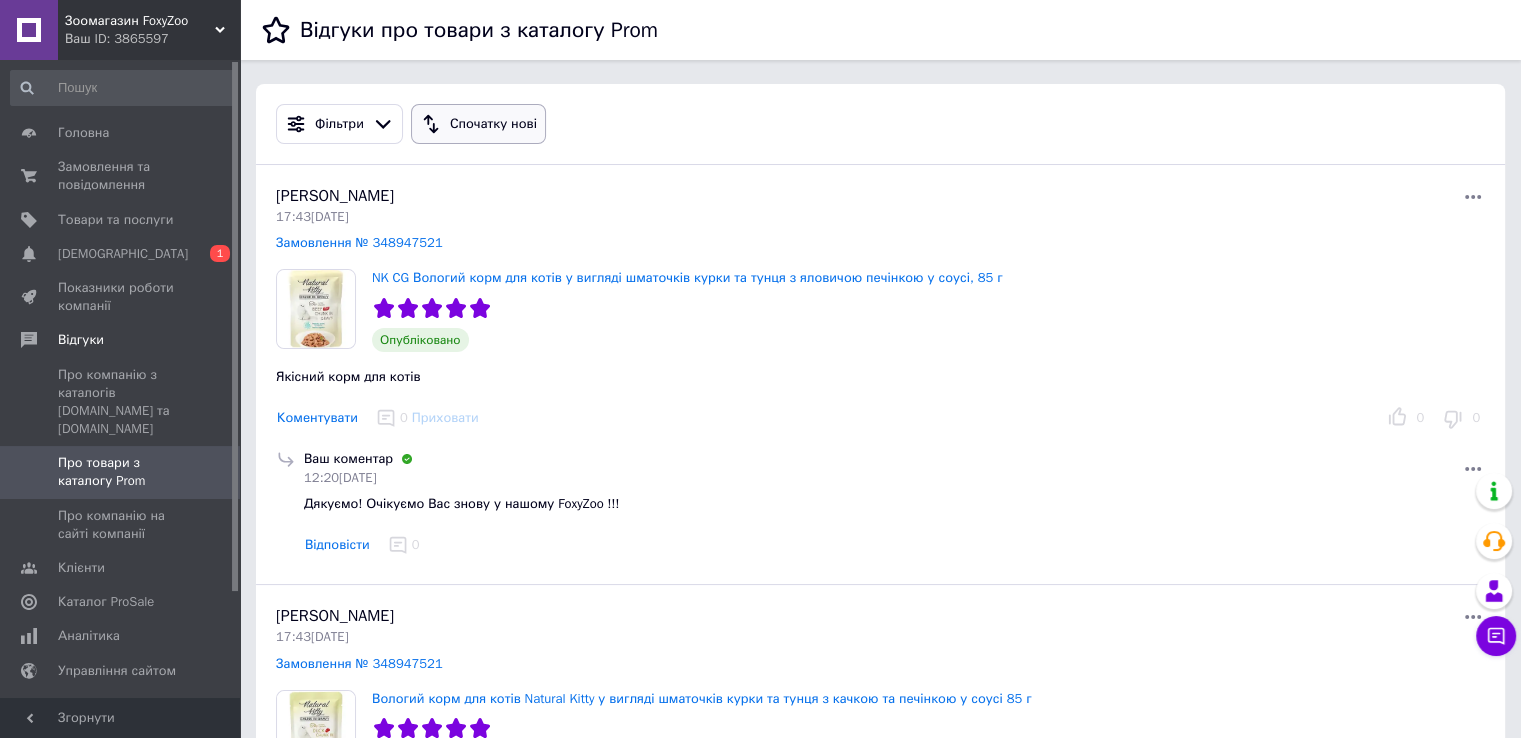 click on "Спочатку нові" at bounding box center (493, 124) 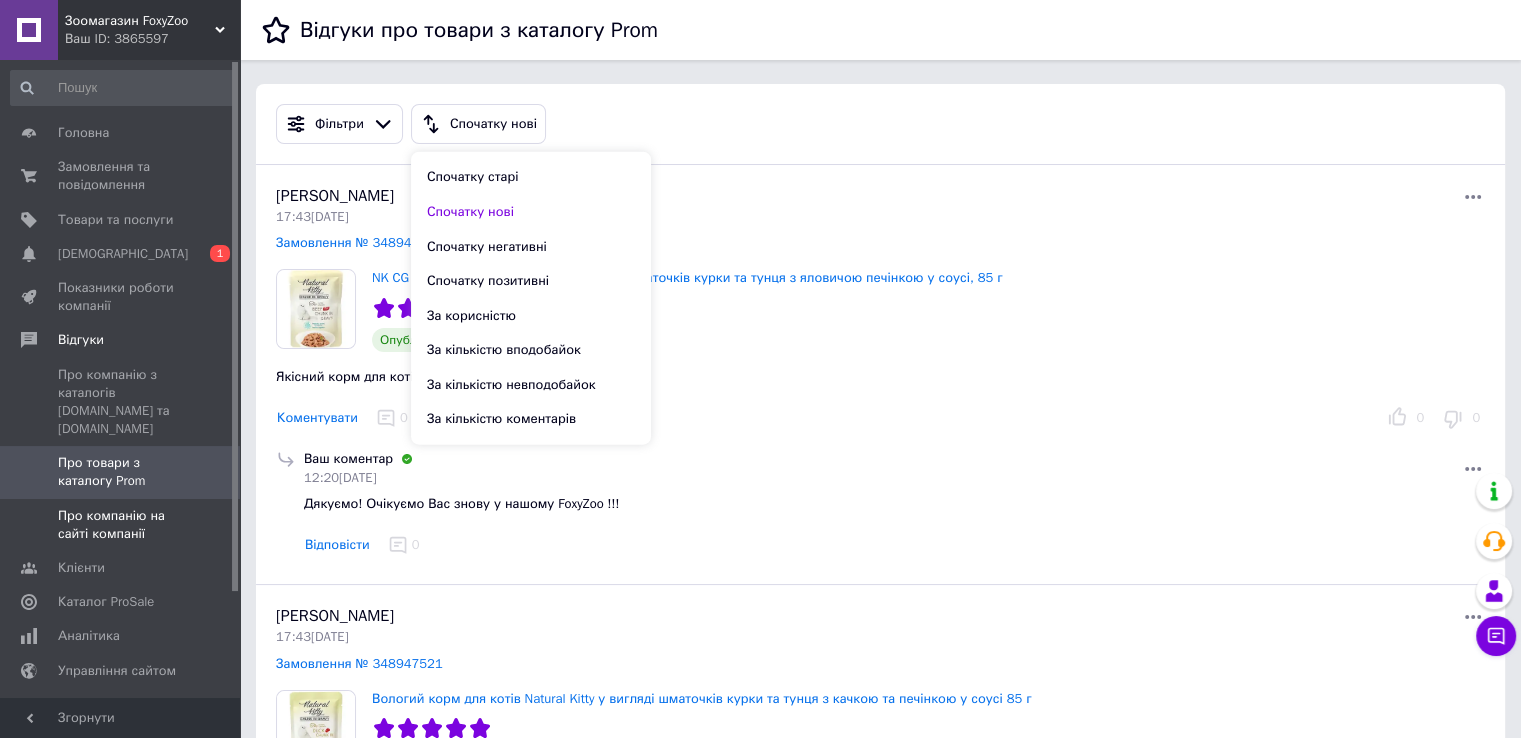 click on "Про компанію на сайті компанії" at bounding box center [121, 525] 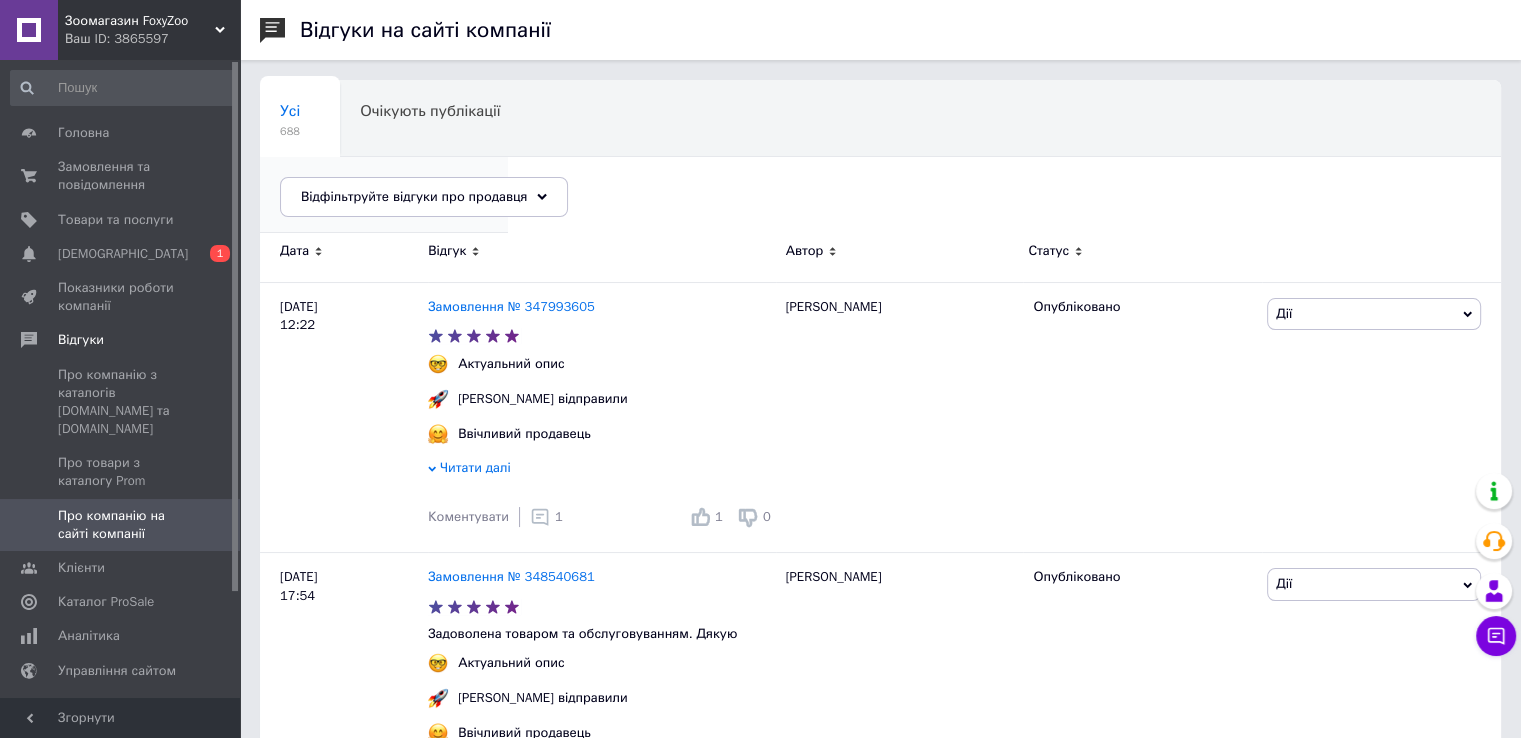 click on "Опубліковані без комен... 1" at bounding box center [384, 195] 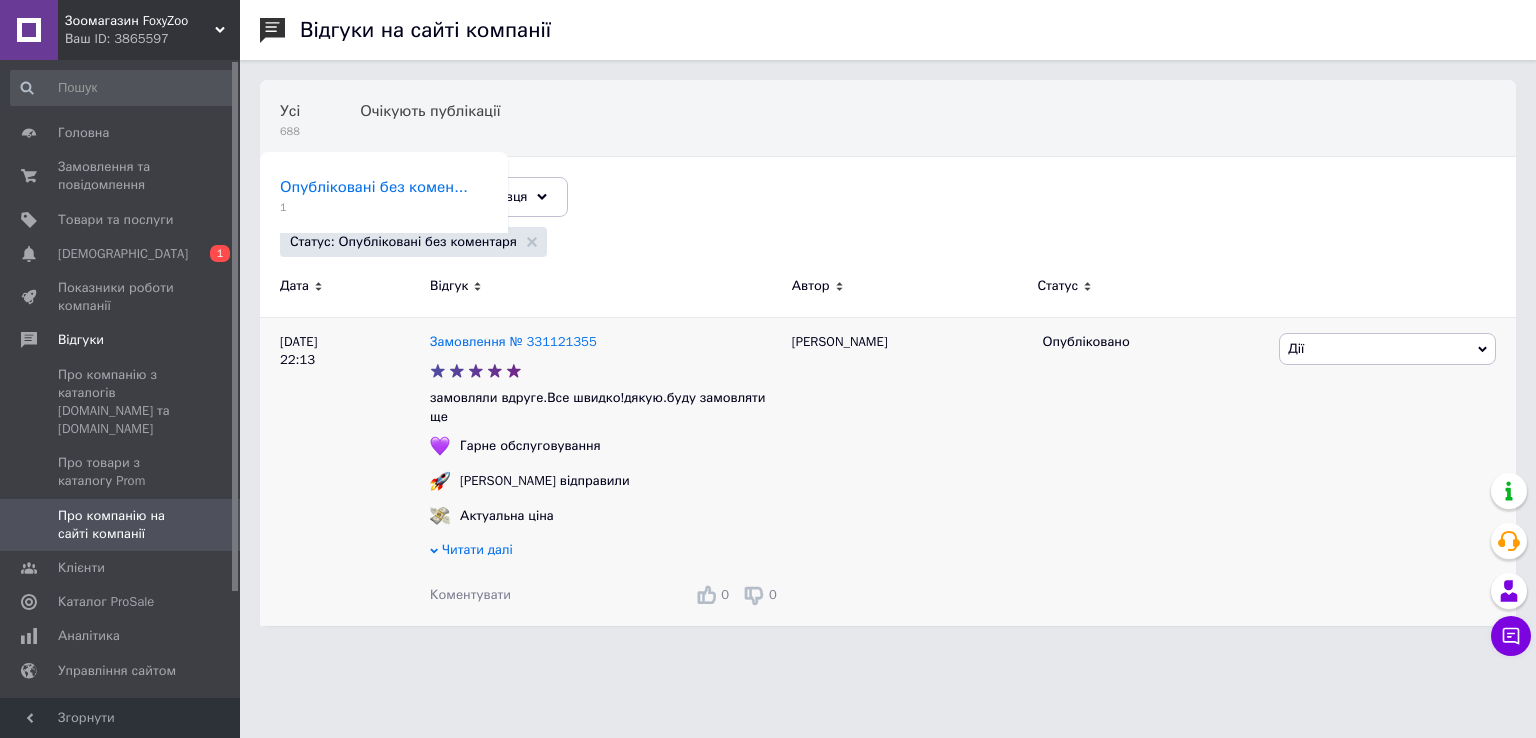 click on "Коментувати" at bounding box center [470, 594] 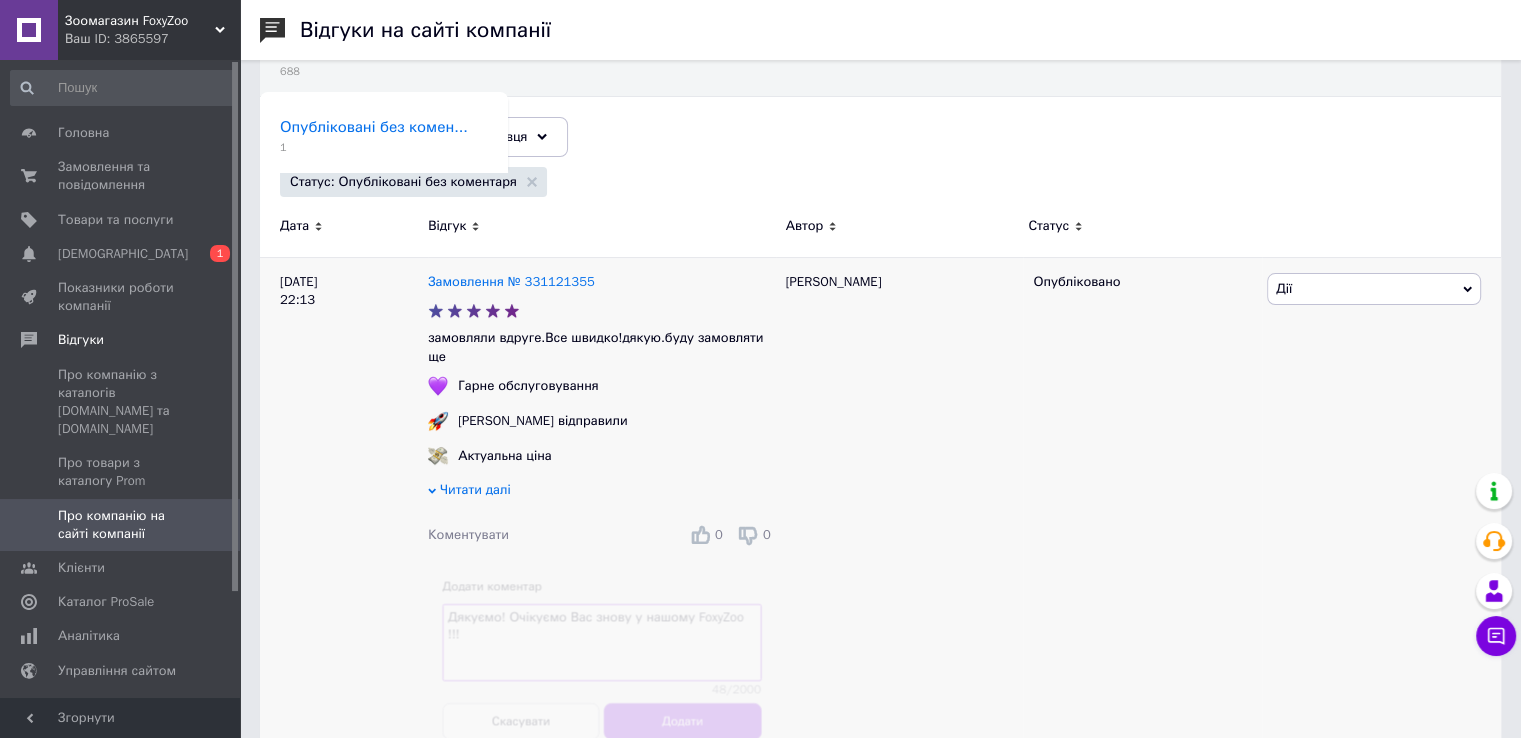 scroll, scrollTop: 89, scrollLeft: 0, axis: vertical 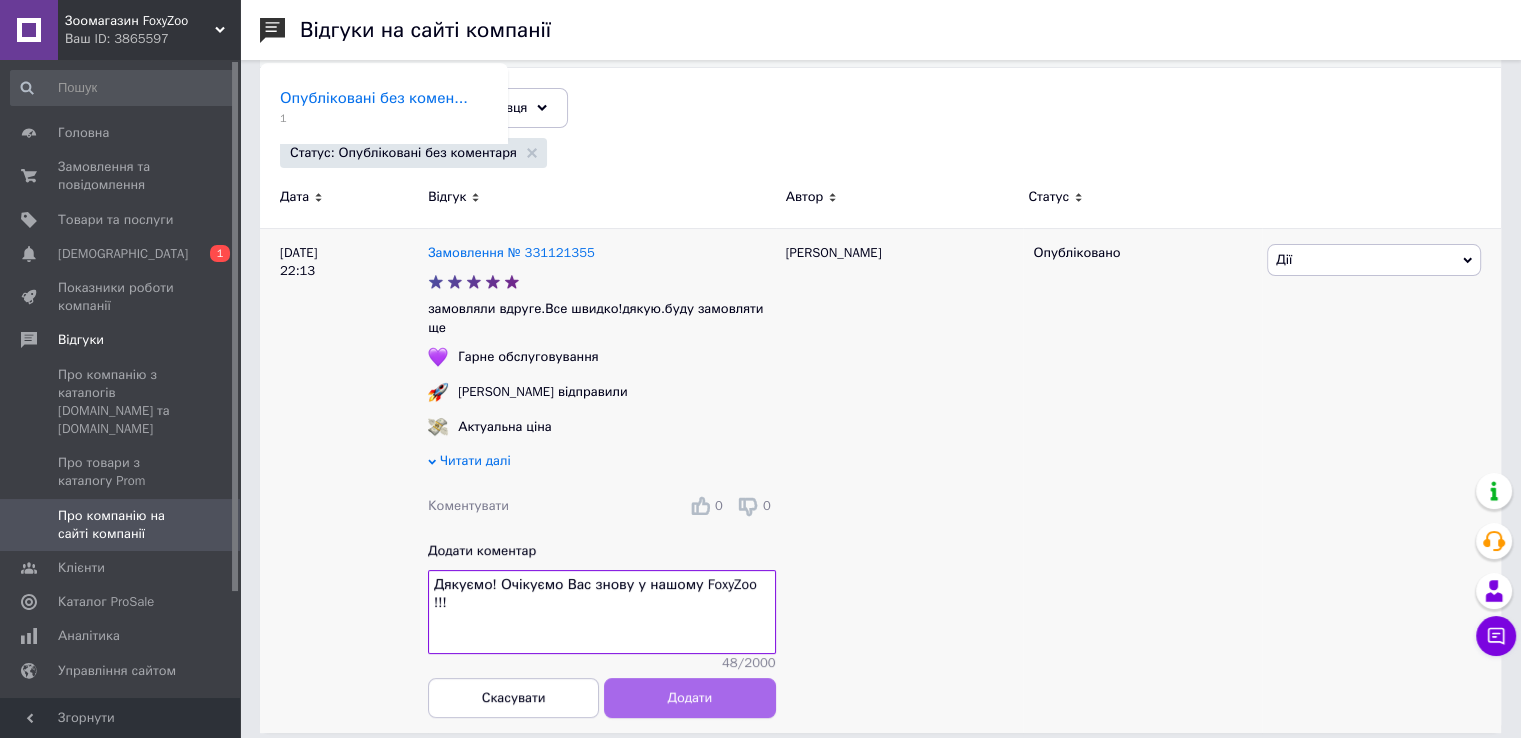 type on "Дякуємо! Очікуємо Вас знову у нашому FoxyZoo !!!" 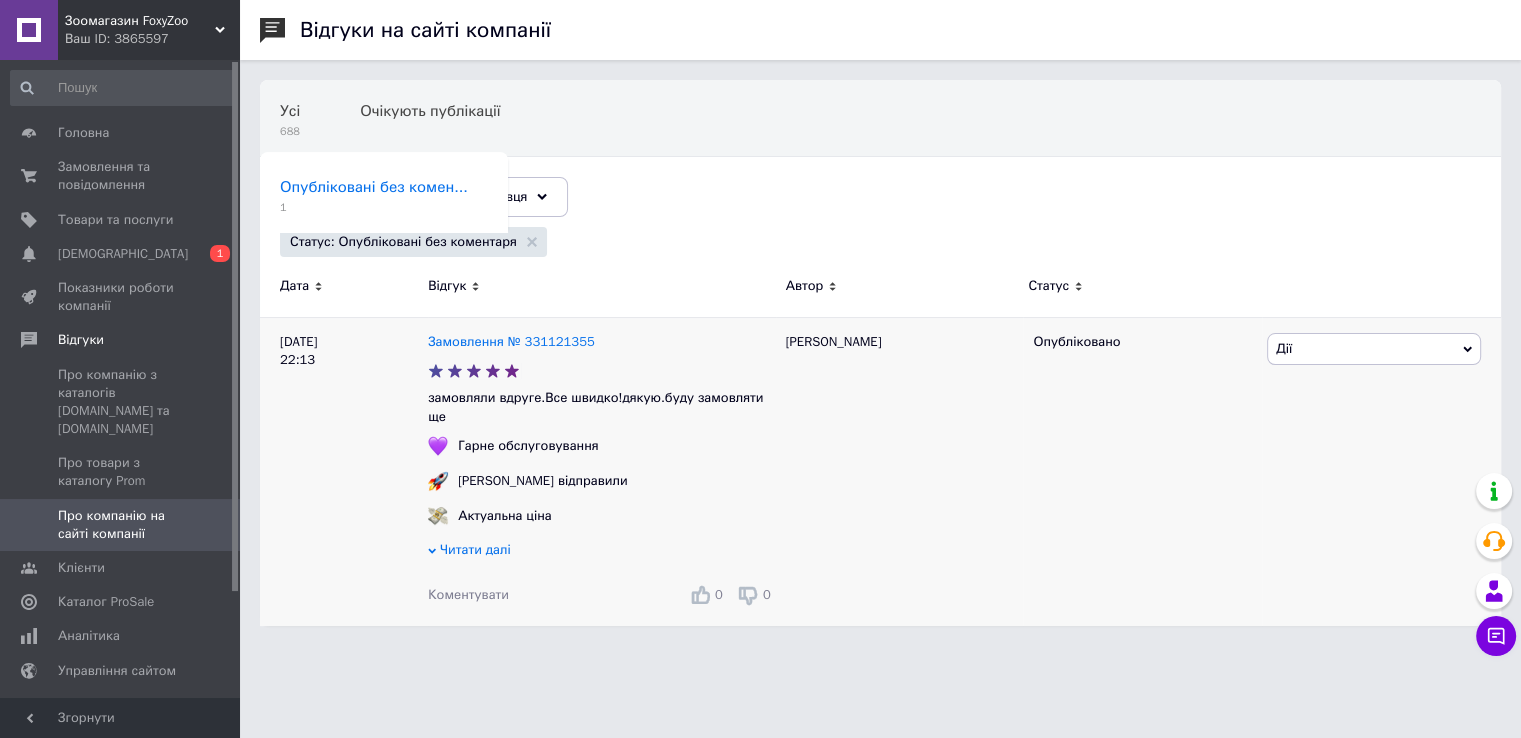 scroll, scrollTop: 0, scrollLeft: 0, axis: both 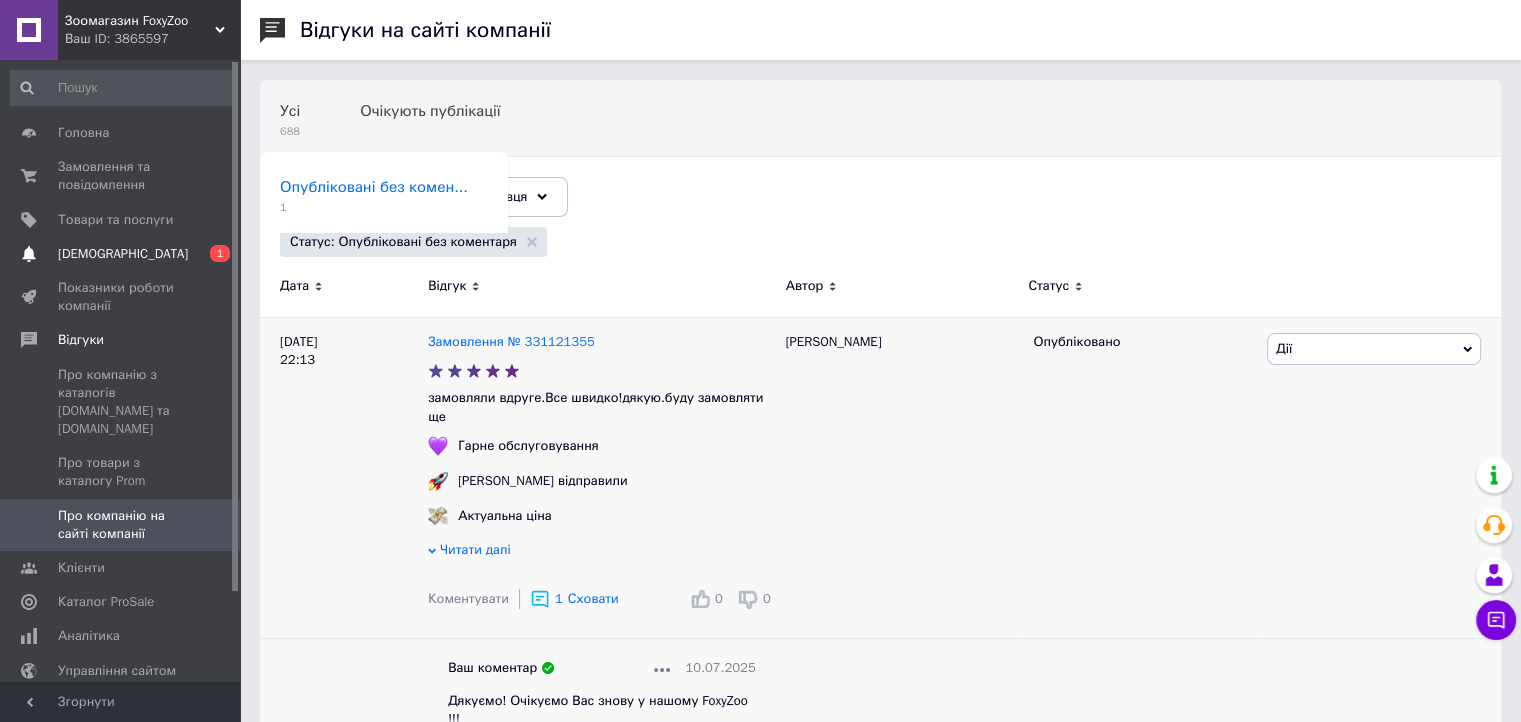click on "[DEMOGRAPHIC_DATA]" at bounding box center (123, 254) 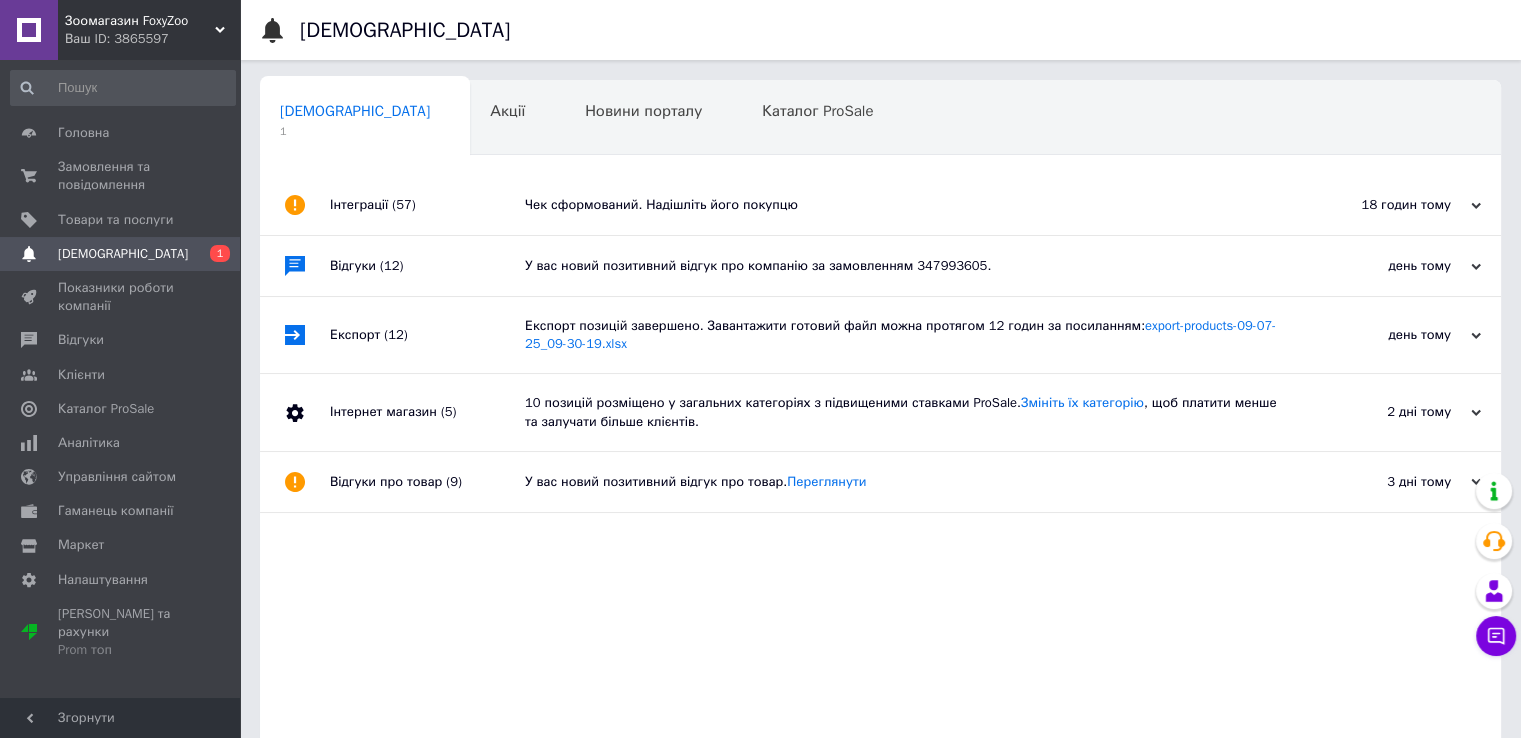 click on "Інтеграції   (57)" at bounding box center (427, 205) 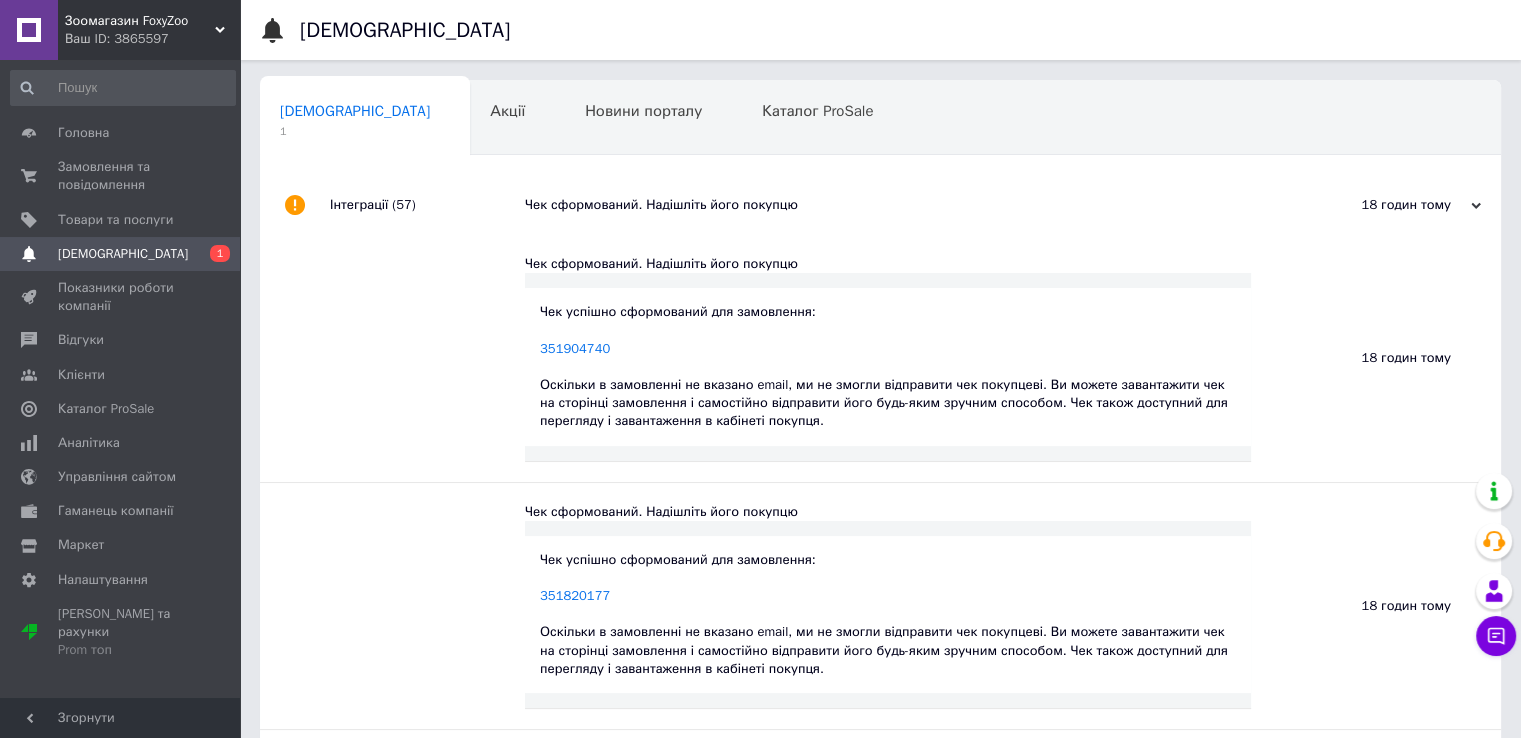 click on "Інтеграції   (57)" at bounding box center [427, 205] 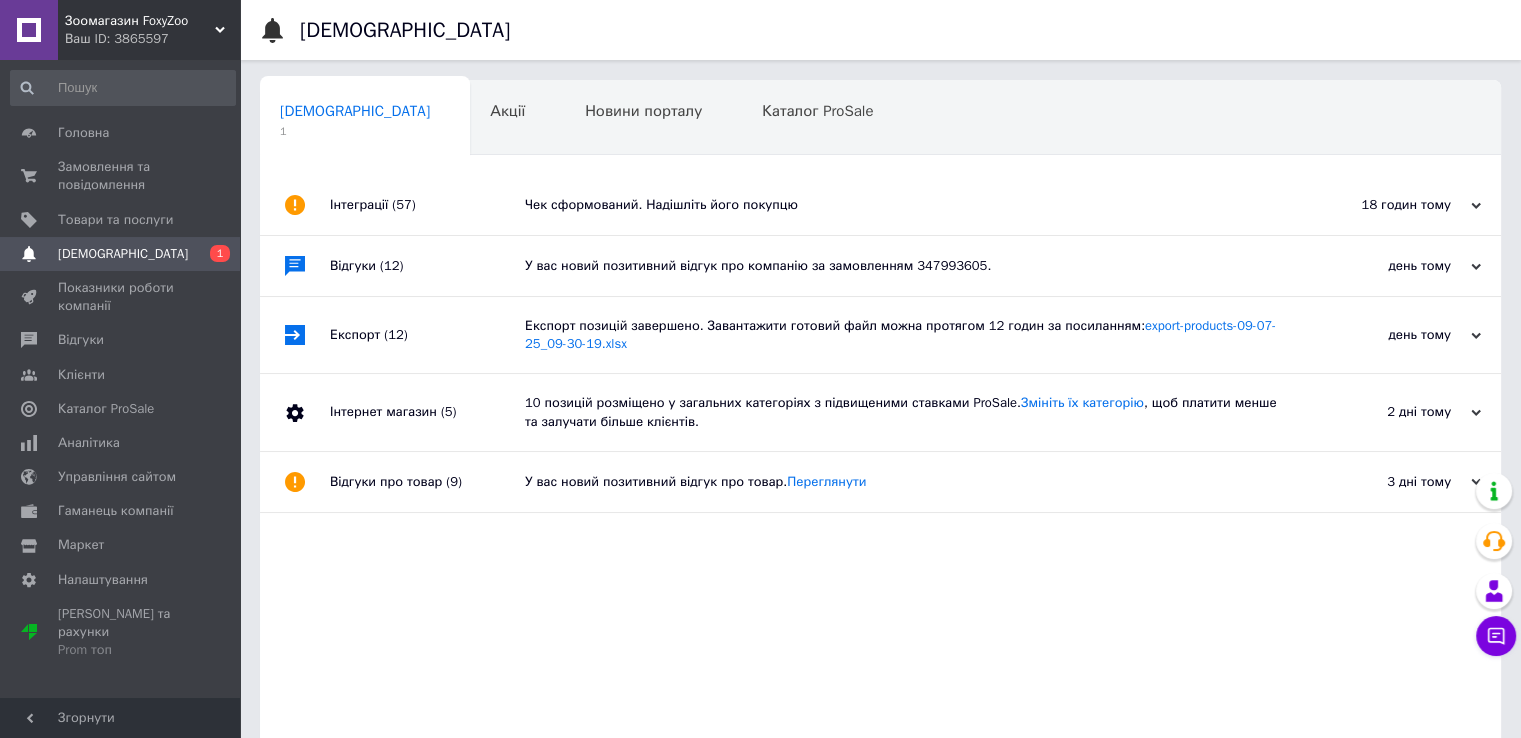 click on "Експорт   (12)" at bounding box center [427, 335] 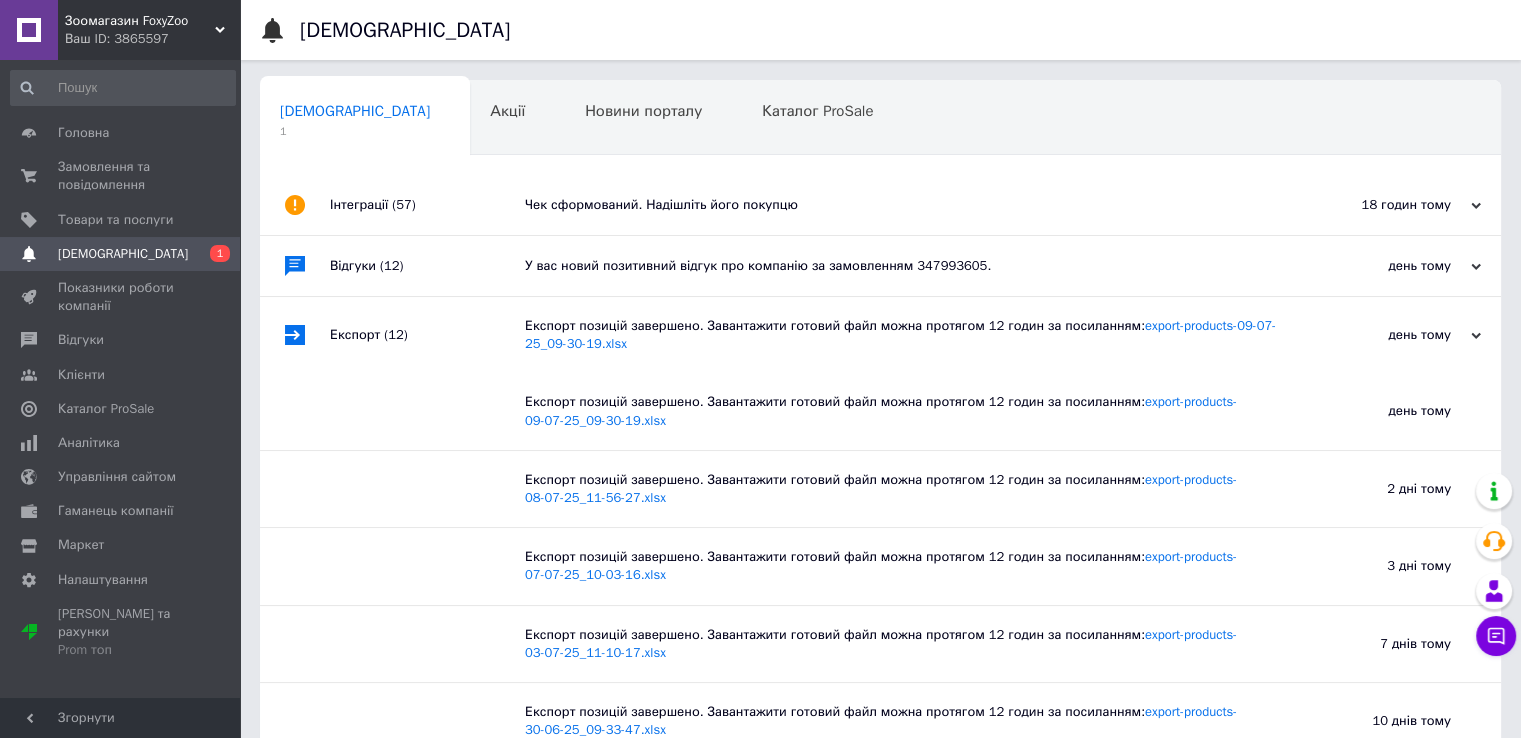 click on "Експорт   (12)" at bounding box center (427, 335) 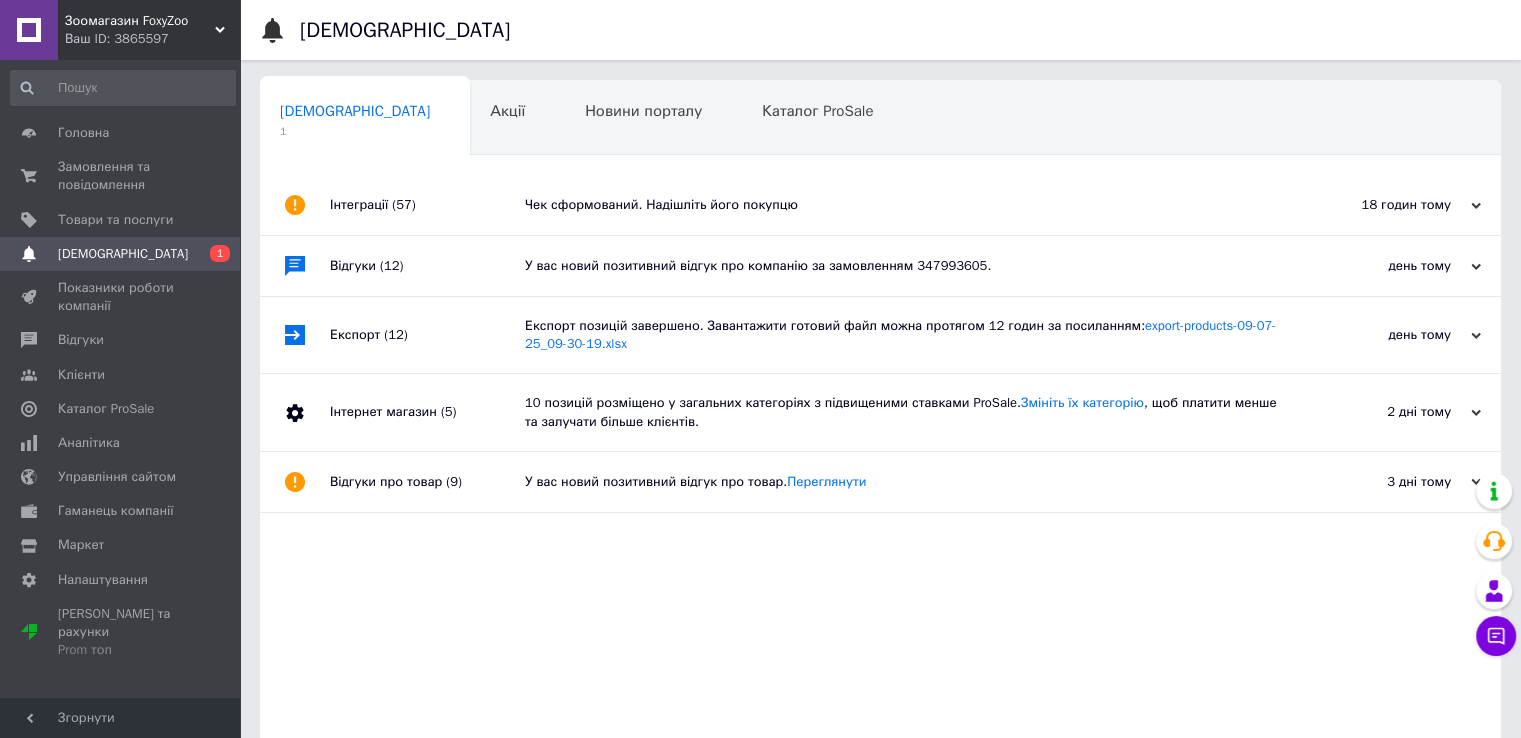 click on "Інтернет магазин   (5)" at bounding box center [427, 412] 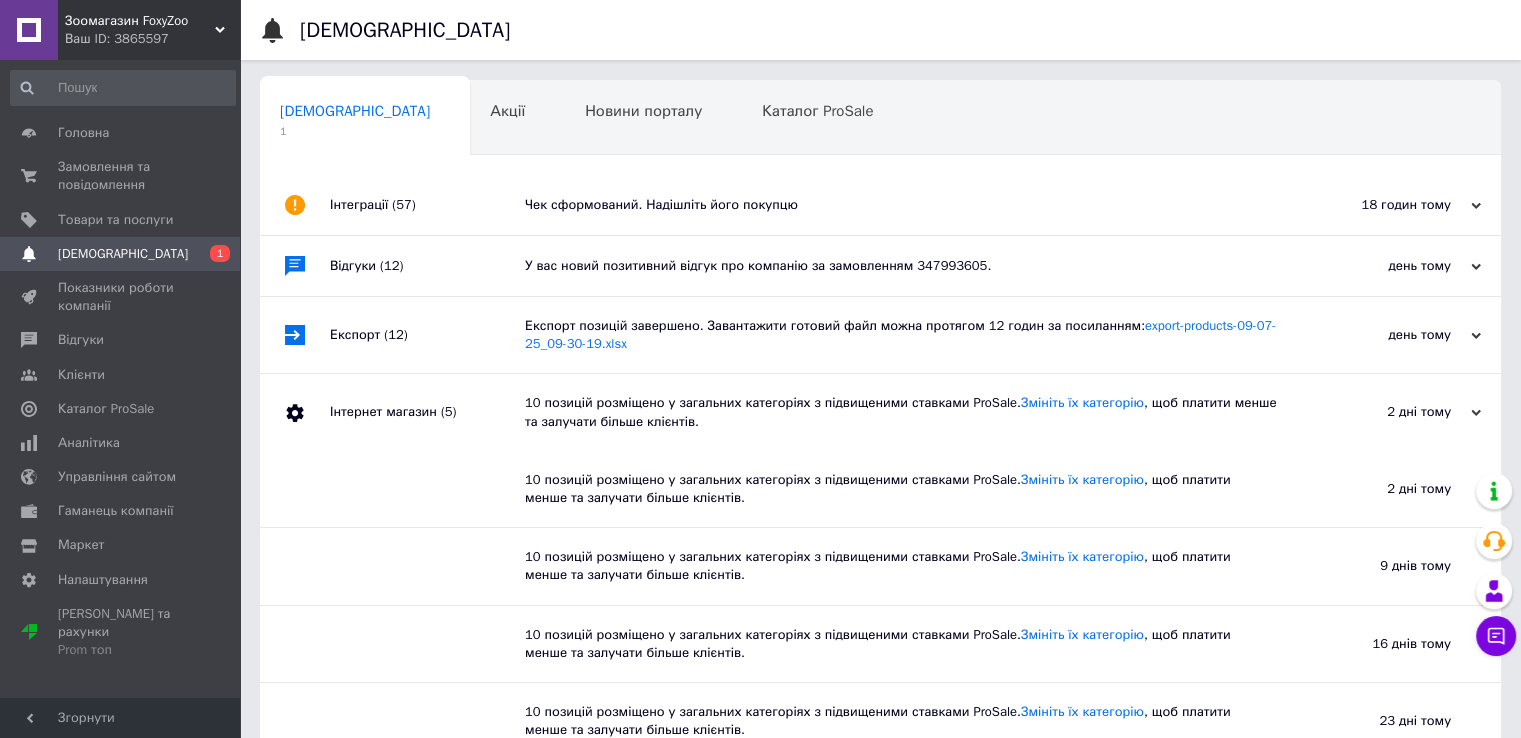 click on "Інтернет магазин   (5)" at bounding box center [427, 412] 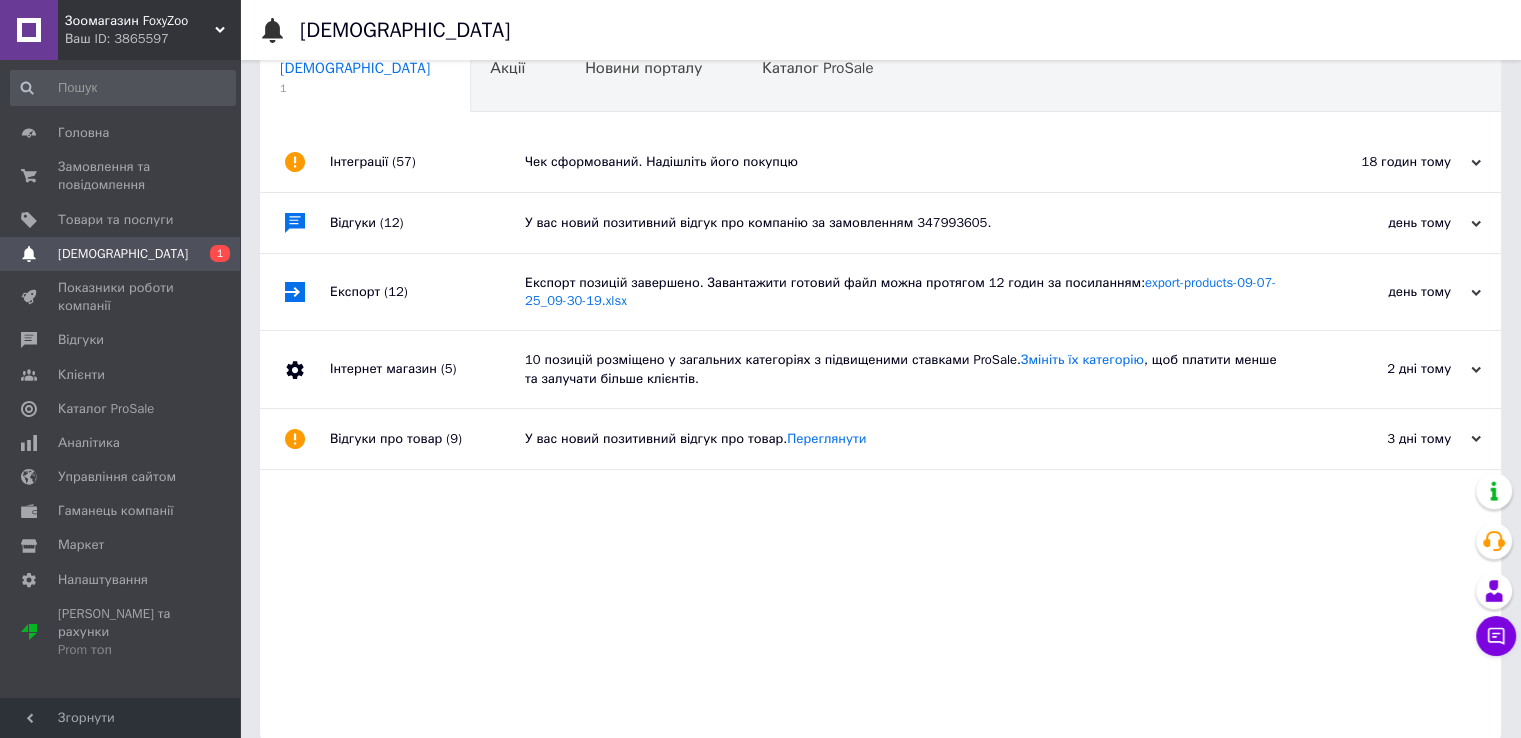scroll, scrollTop: 67, scrollLeft: 0, axis: vertical 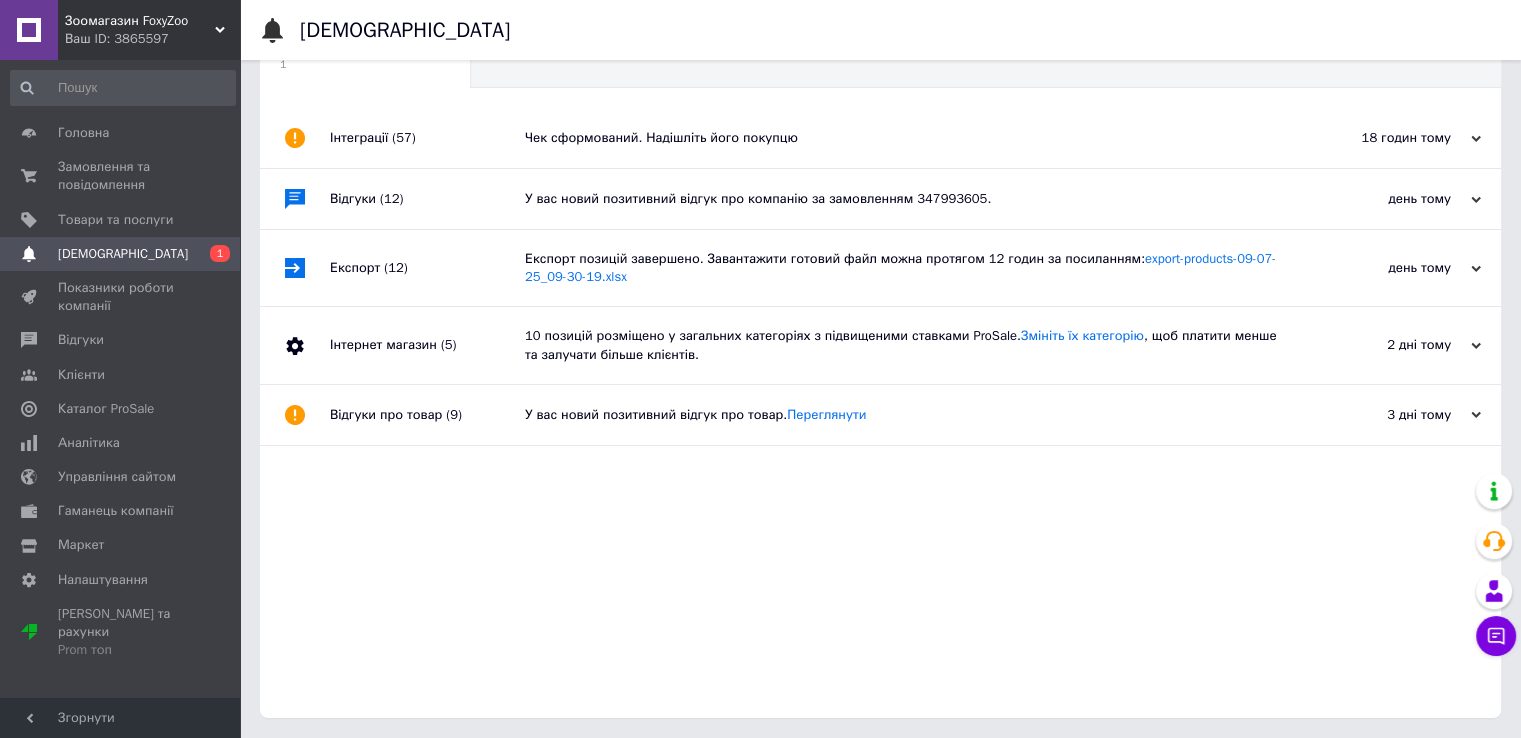 click on "Відгуки про товар   (9)" at bounding box center [427, 415] 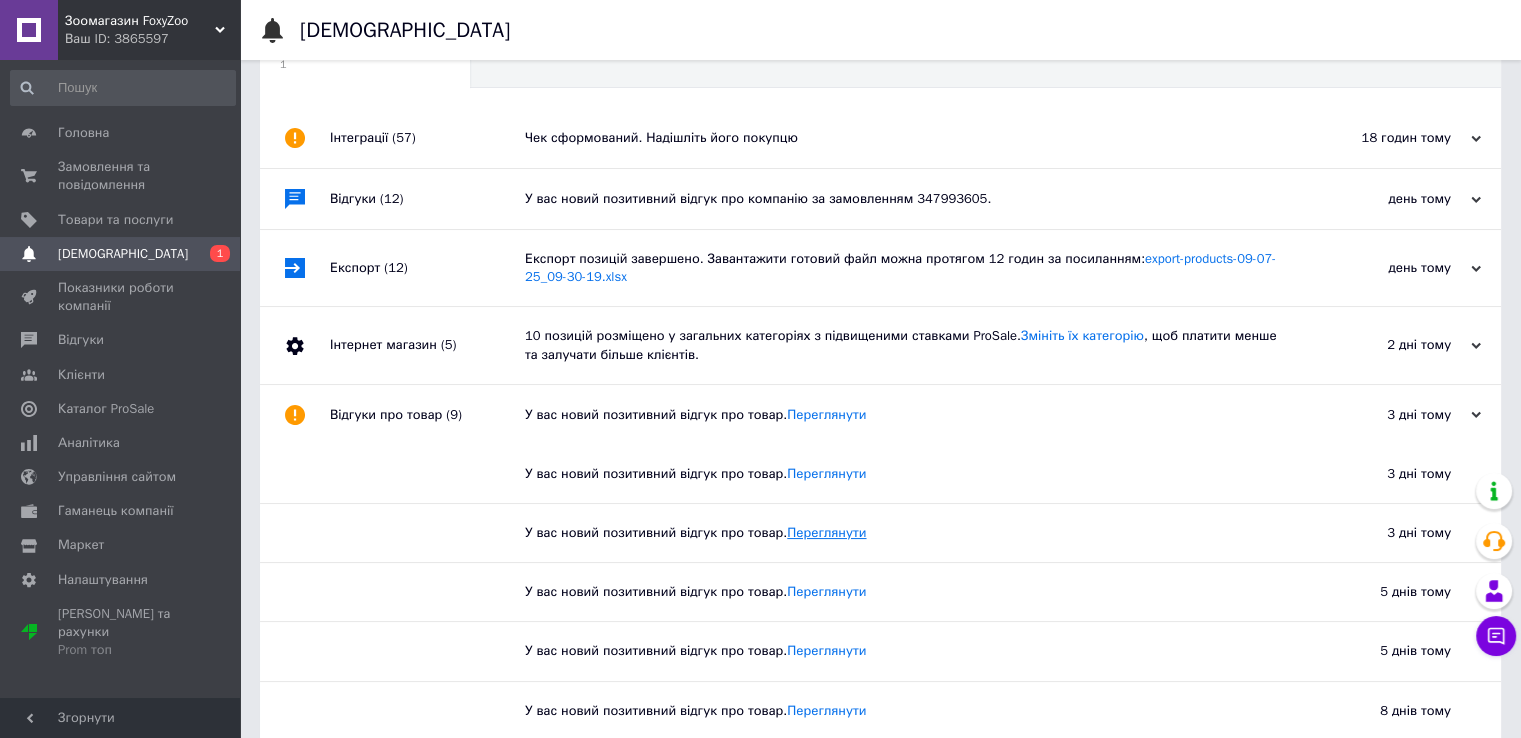 click on "Переглянути" at bounding box center [826, 532] 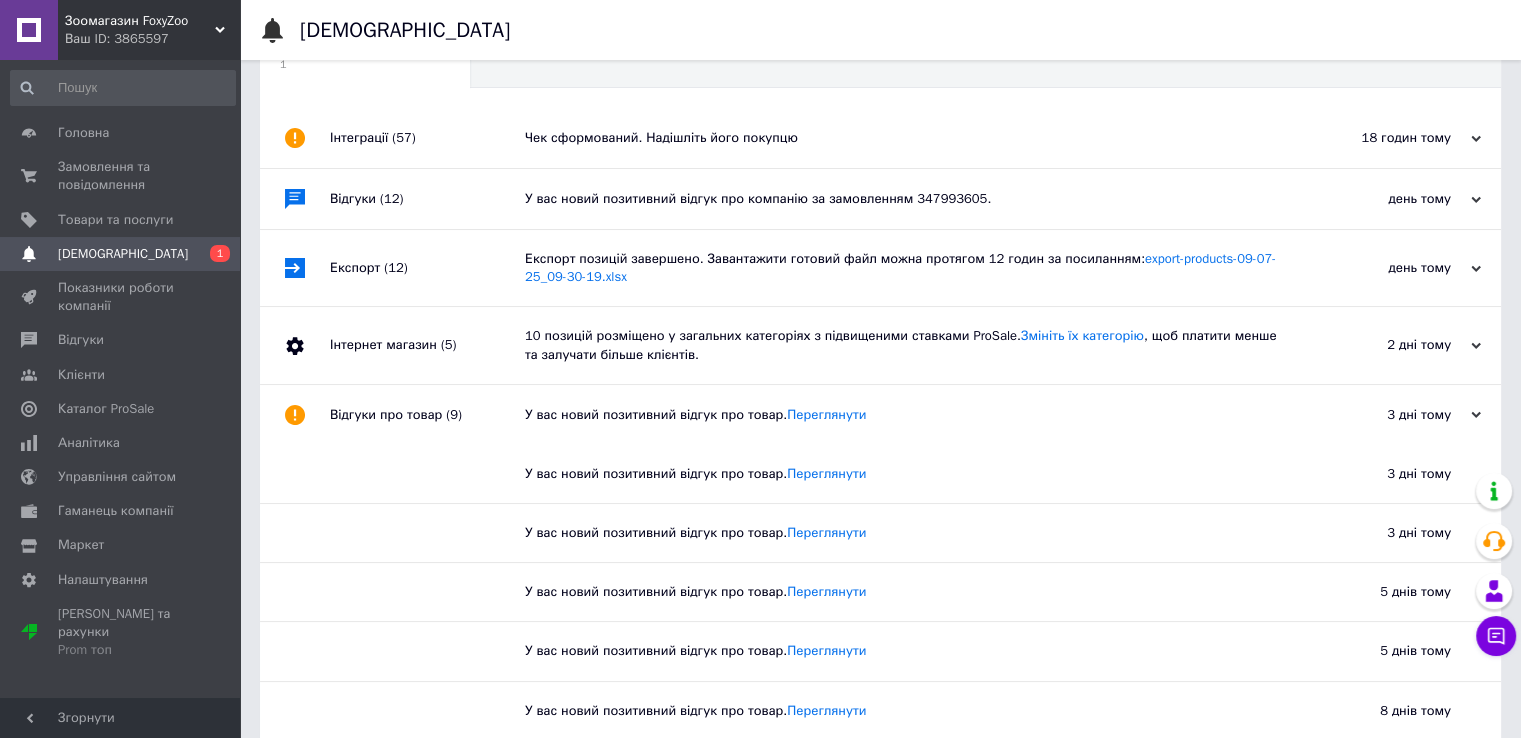 click on "[DEMOGRAPHIC_DATA]" at bounding box center [123, 254] 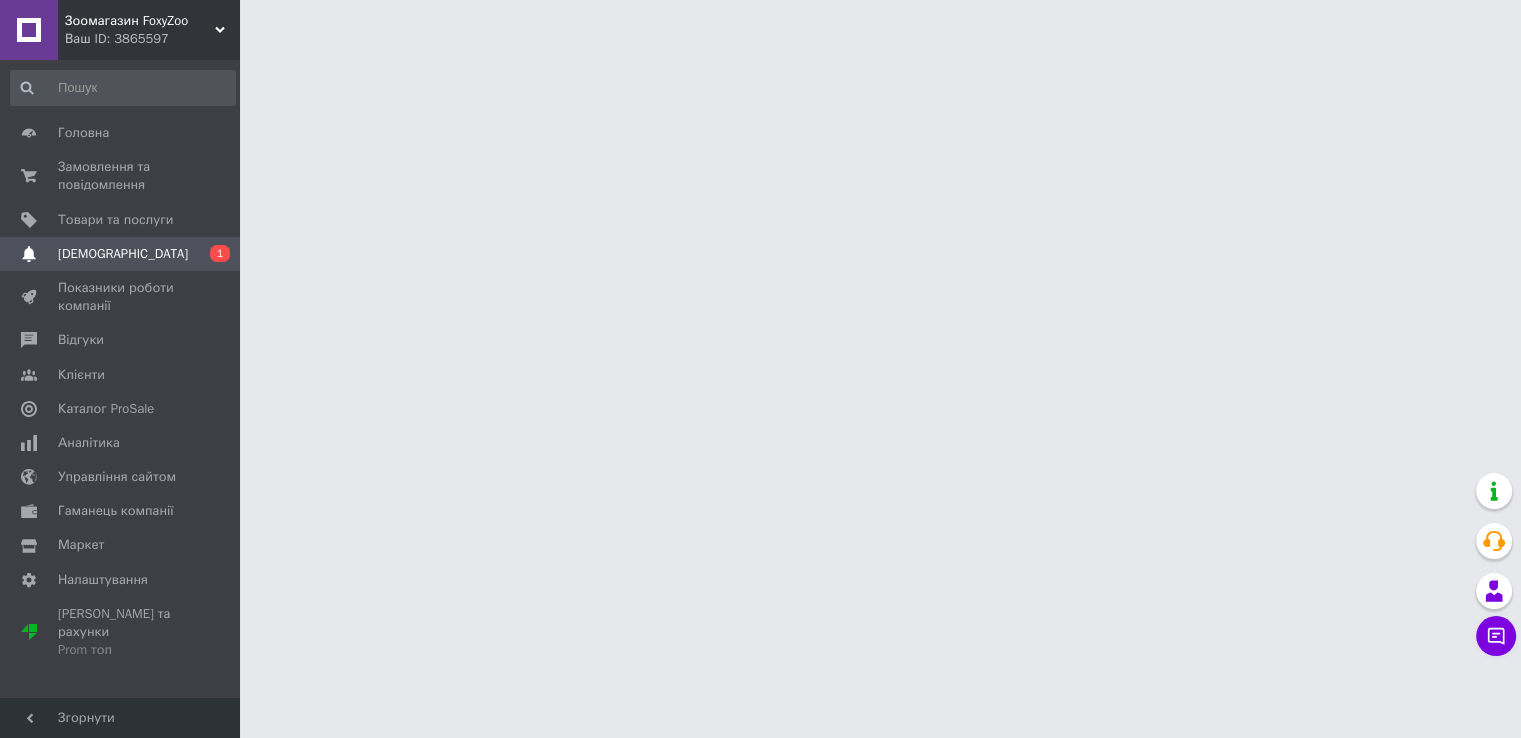 scroll, scrollTop: 0, scrollLeft: 0, axis: both 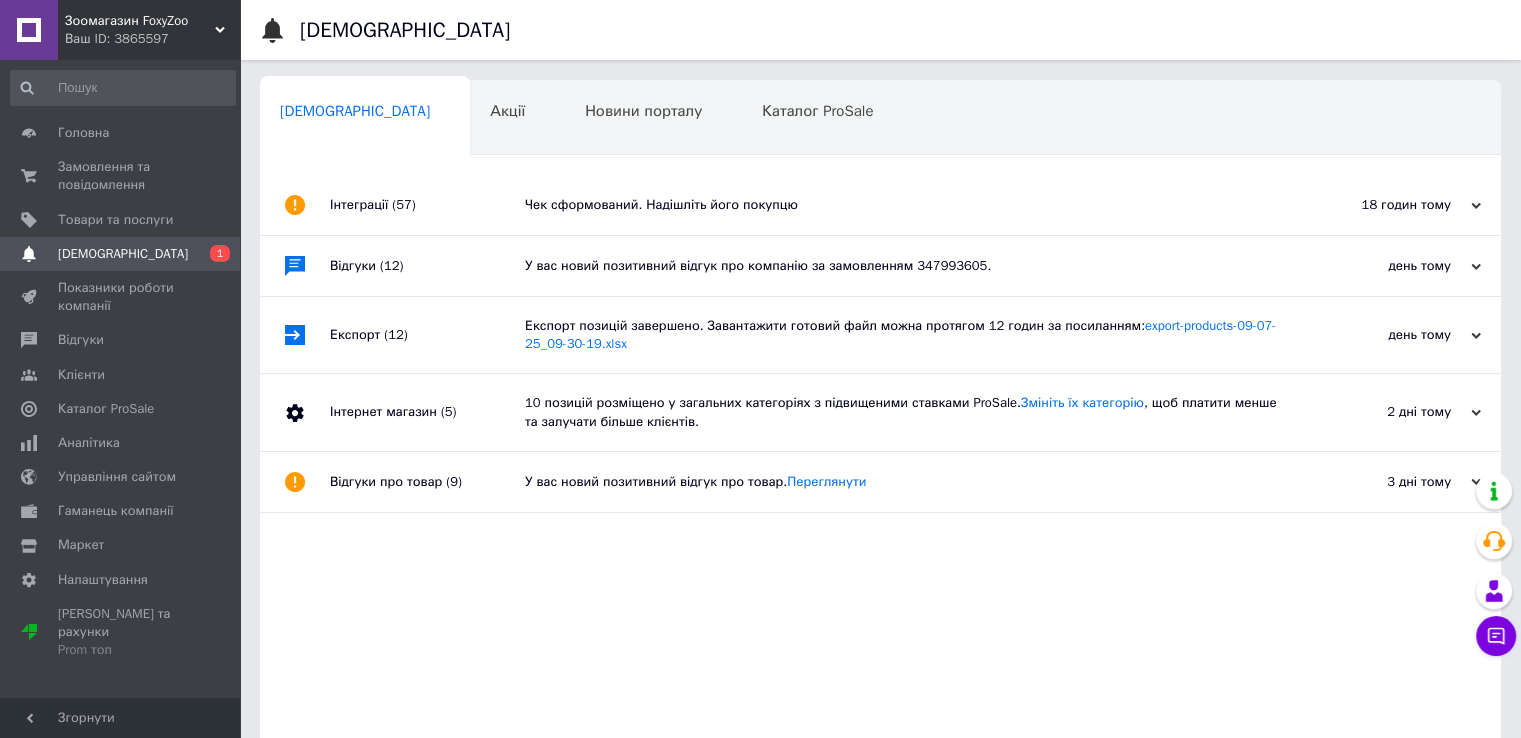 click on "[DEMOGRAPHIC_DATA]" at bounding box center [123, 254] 